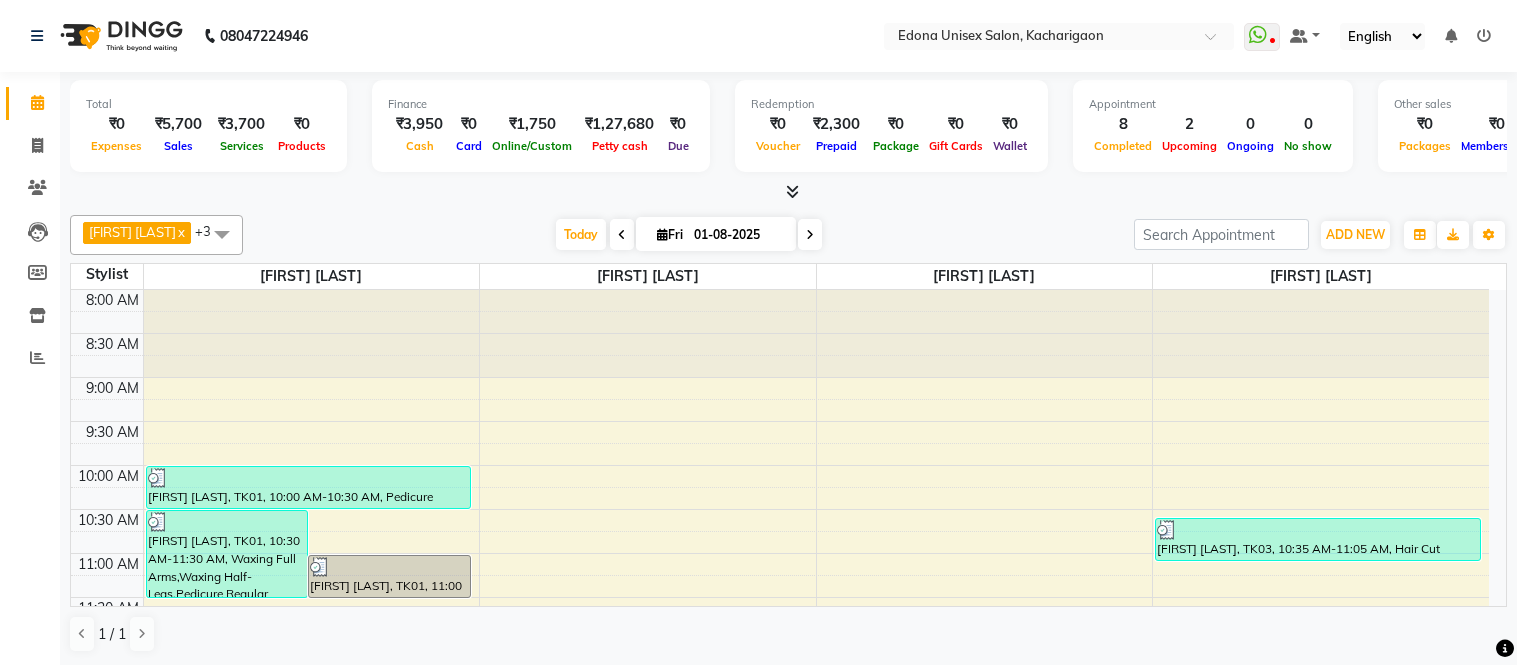 scroll, scrollTop: 0, scrollLeft: 0, axis: both 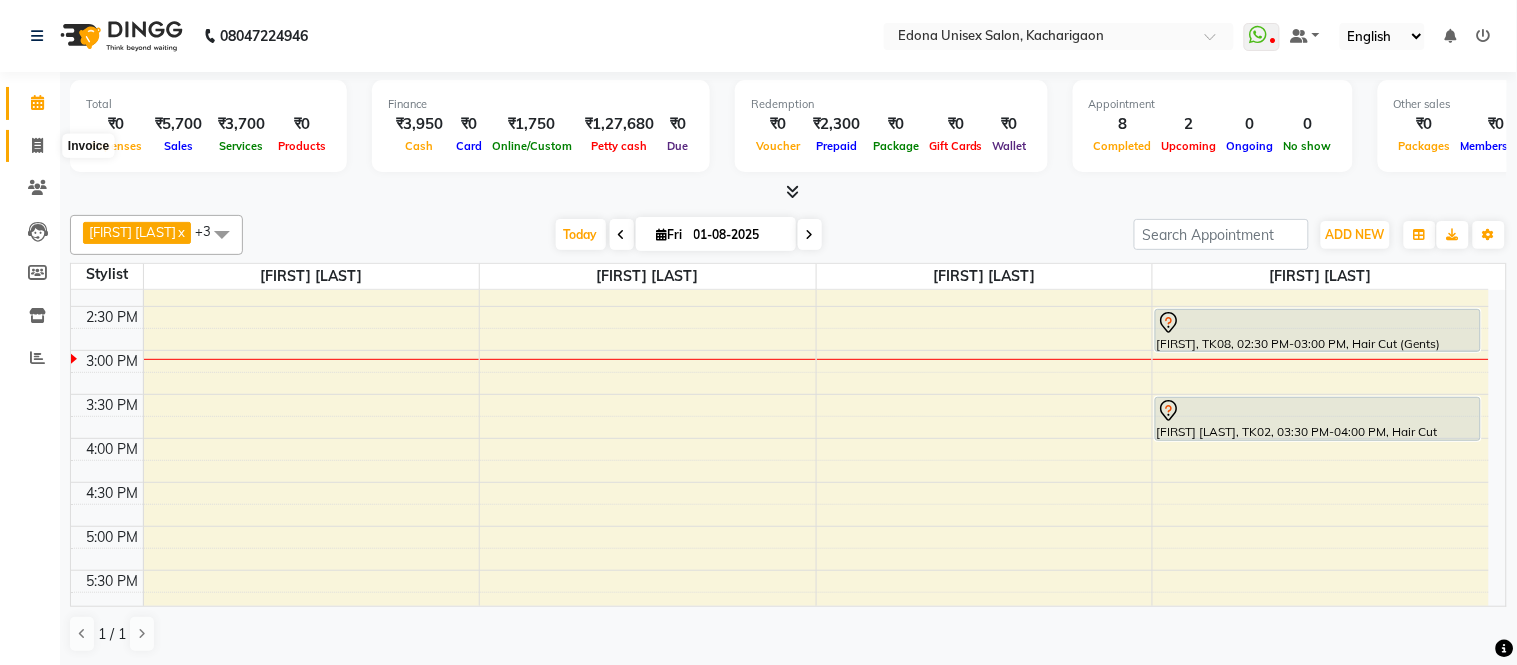 click 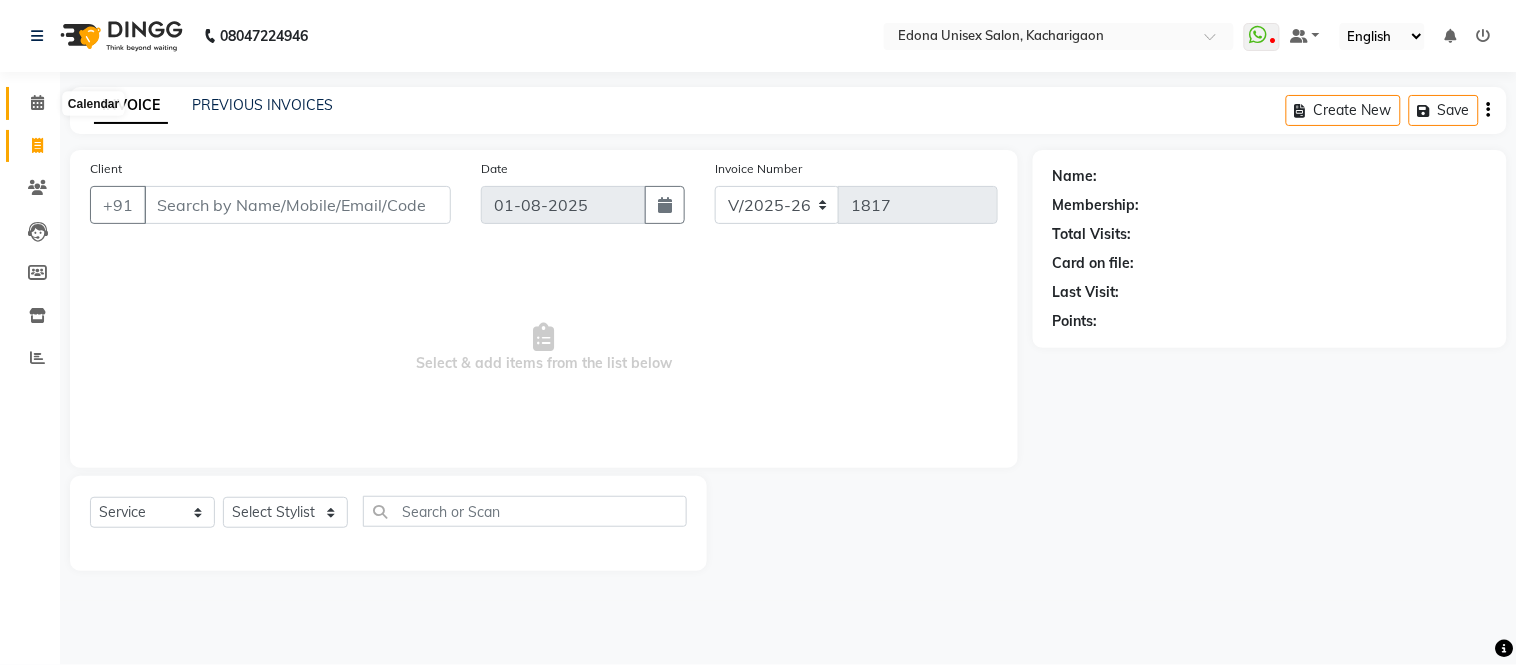 click 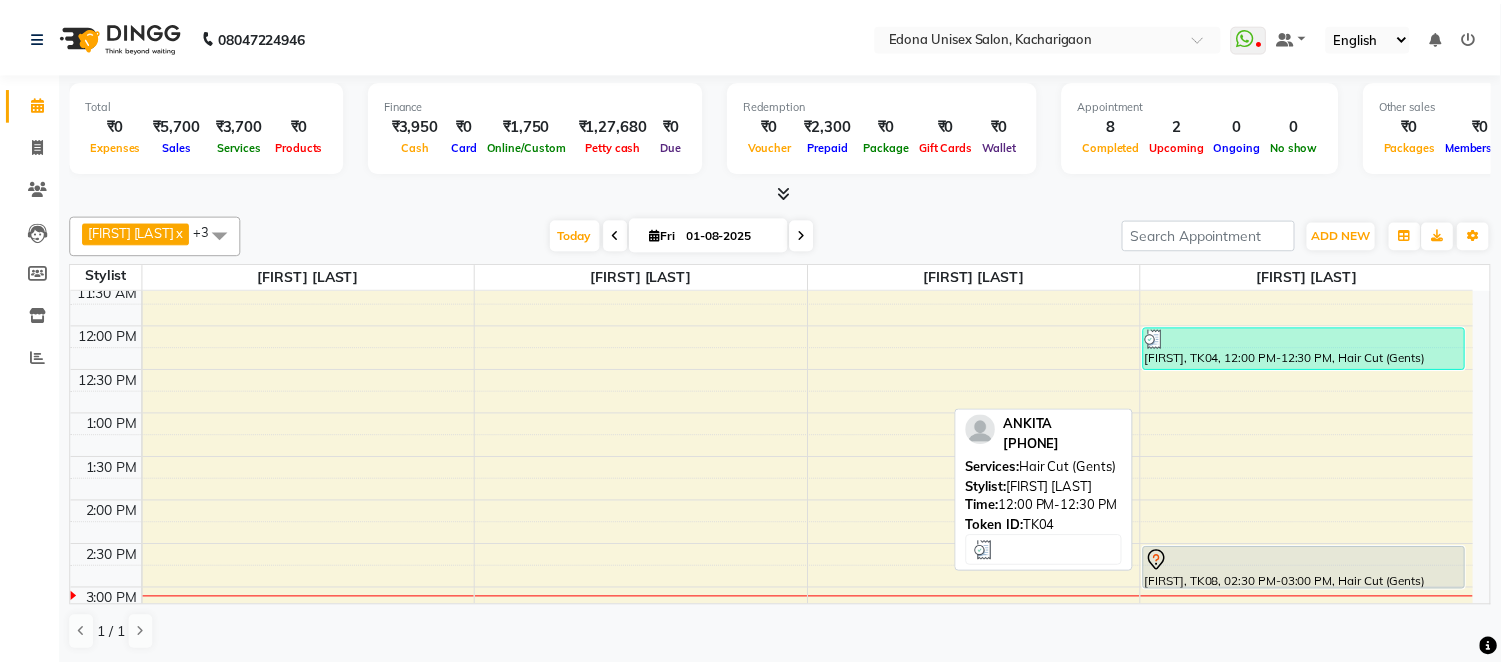 scroll, scrollTop: 444, scrollLeft: 0, axis: vertical 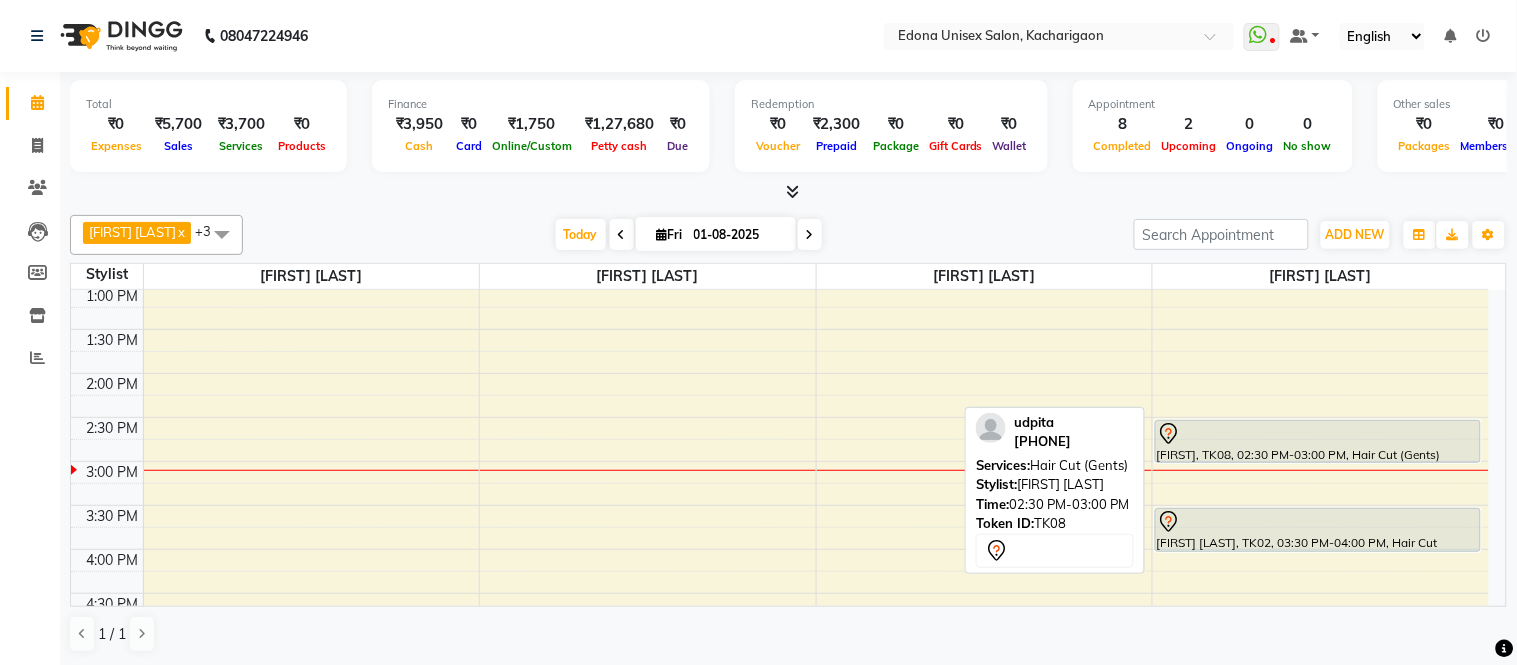 click on "[FIRST], TK08, 02:30 PM-03:00 PM, Hair Cut (Gents)" at bounding box center [1318, 441] 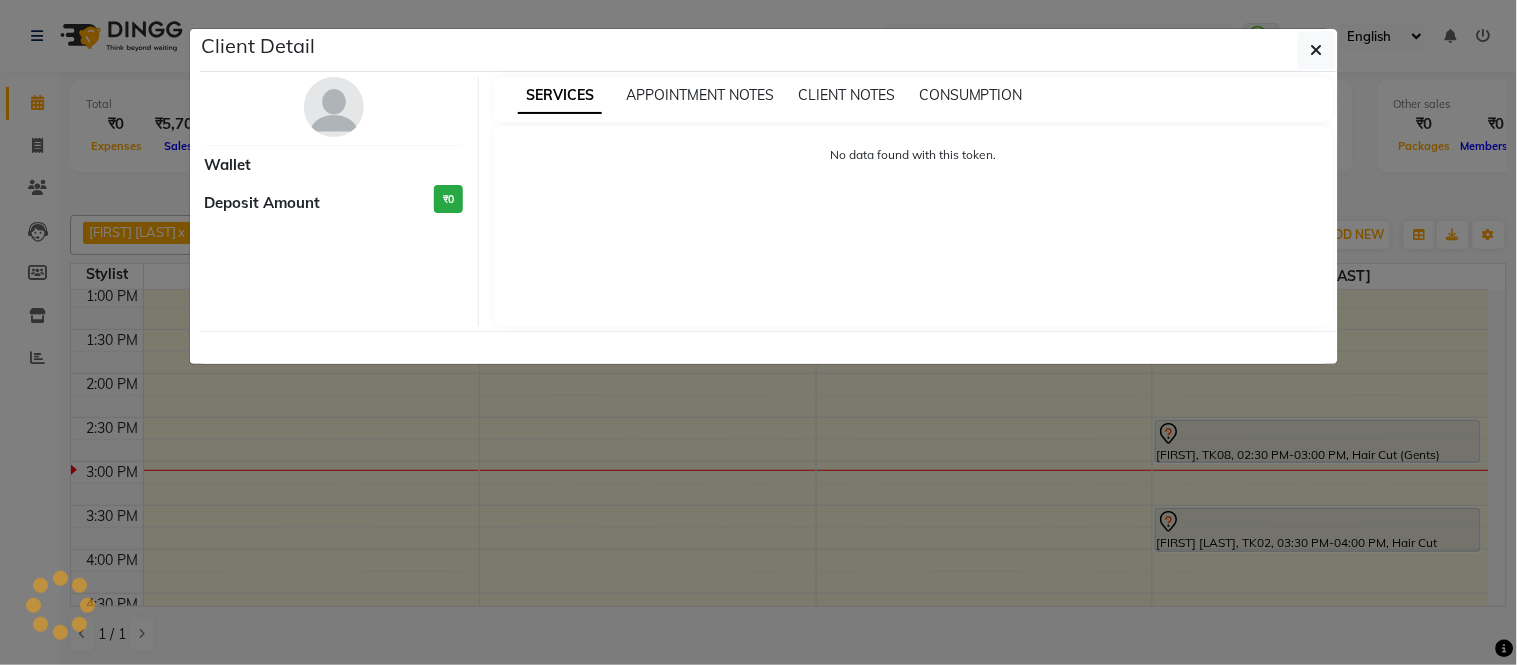 select on "7" 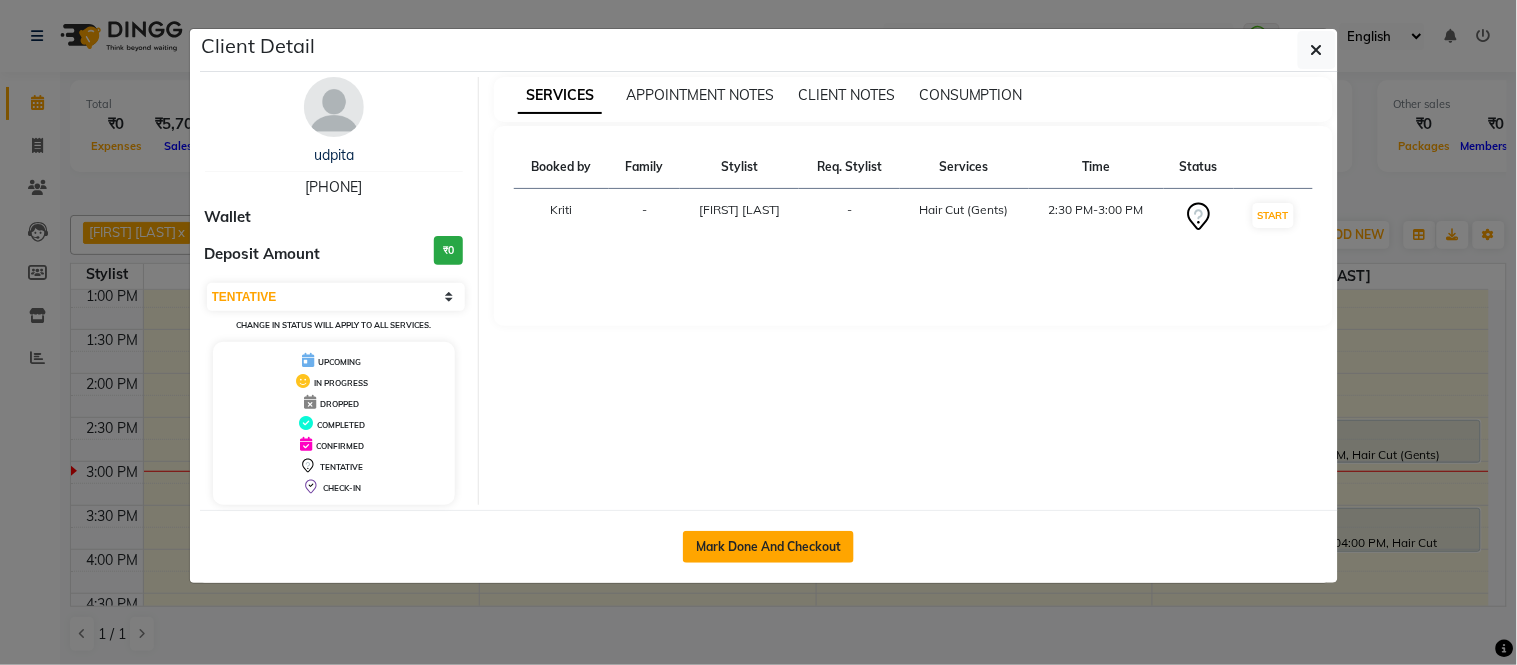 click on "Mark Done And Checkout" 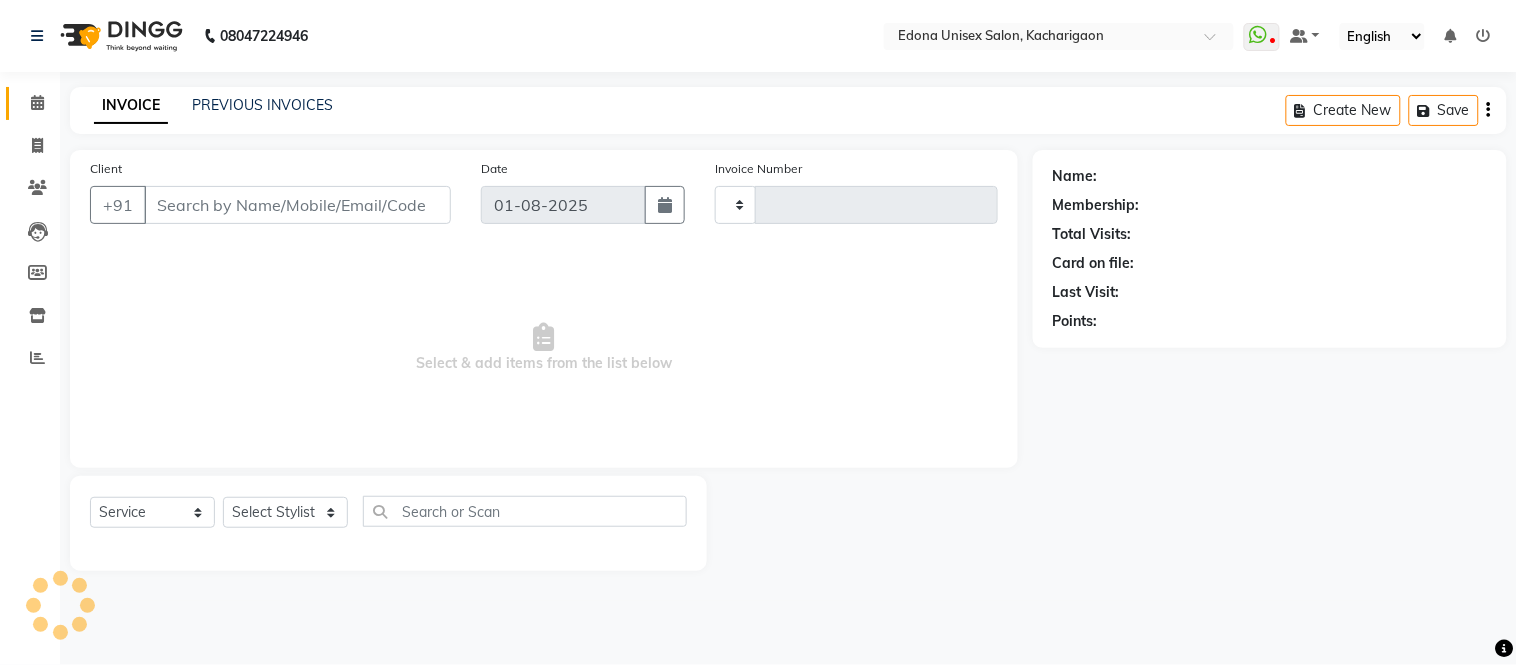 type on "1817" 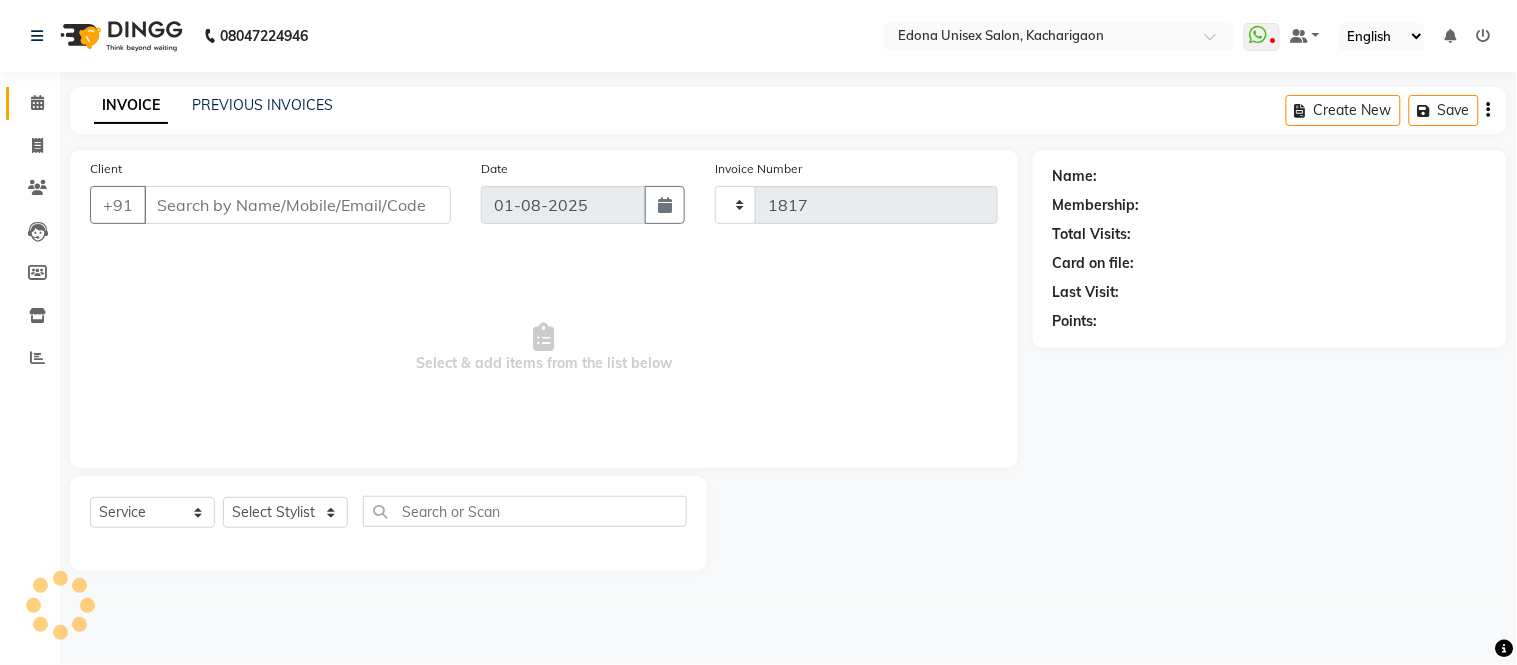 select on "5389" 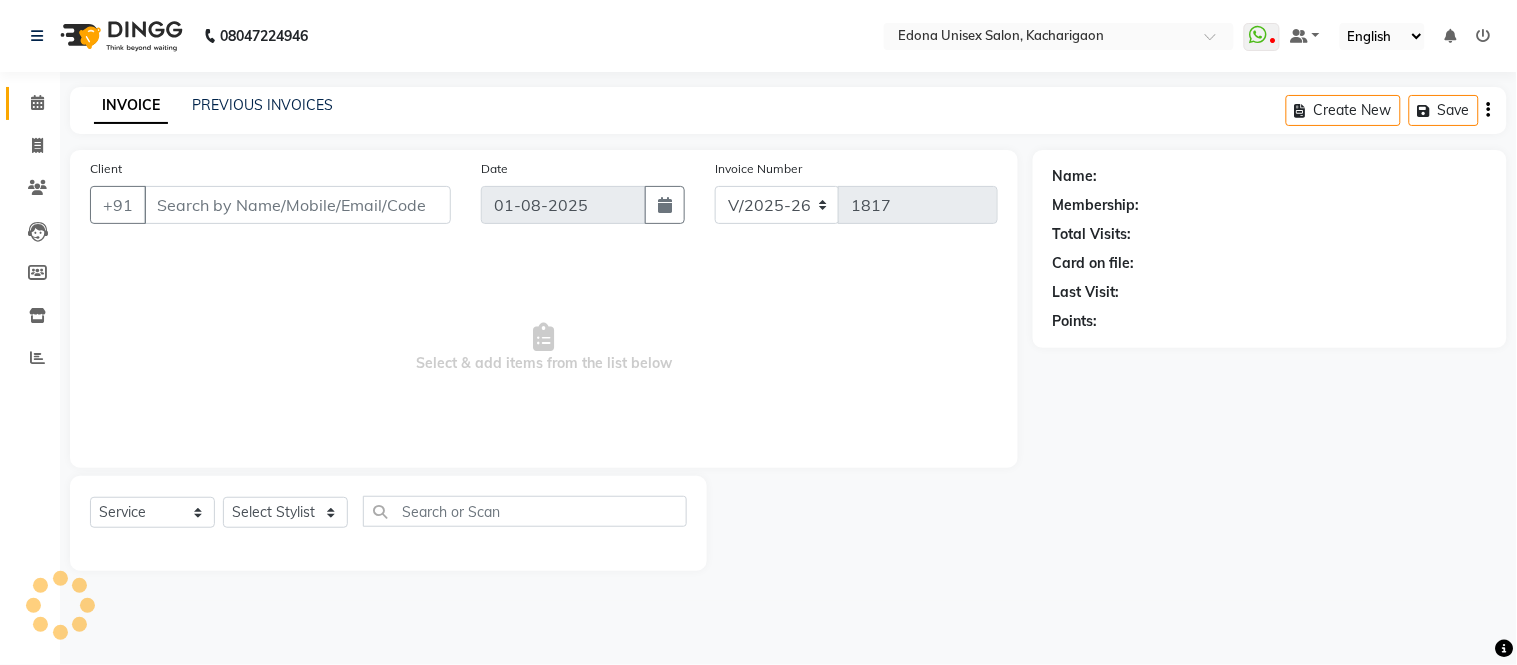type on "[PHONE]" 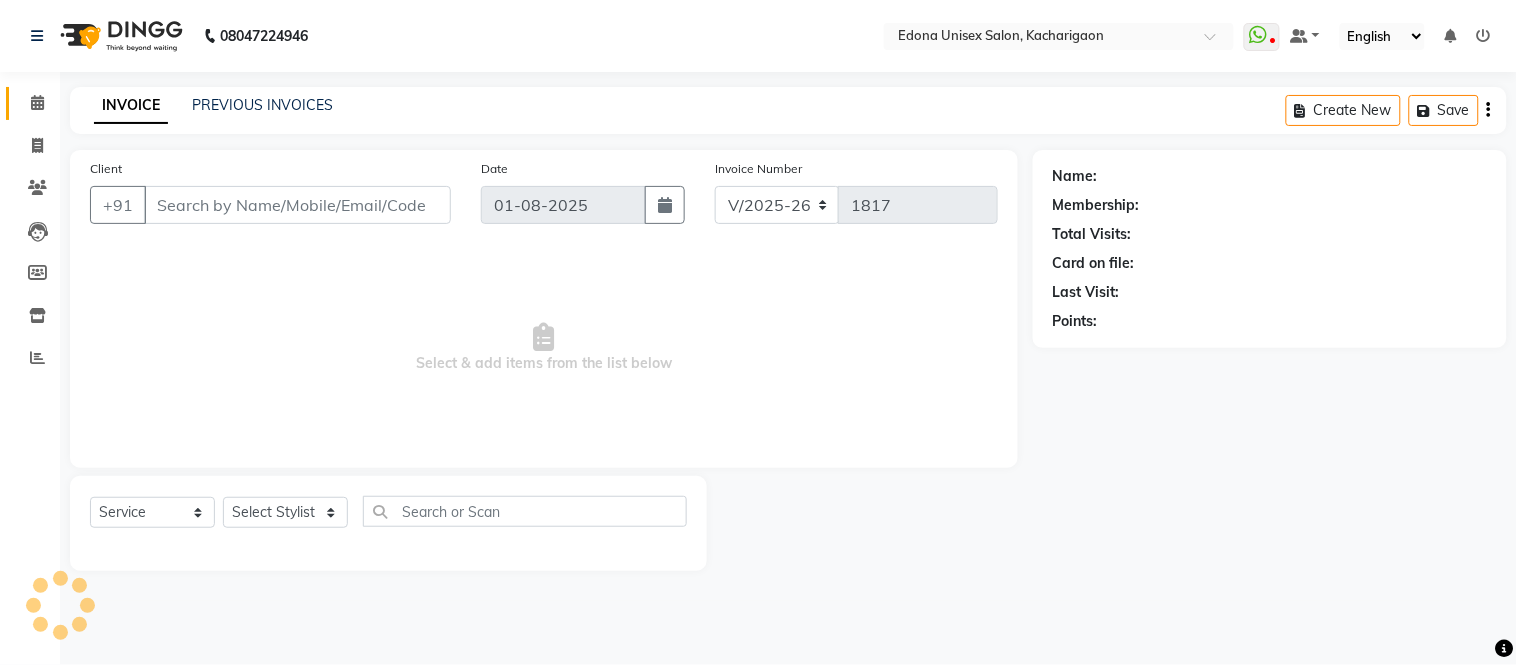 select on "77350" 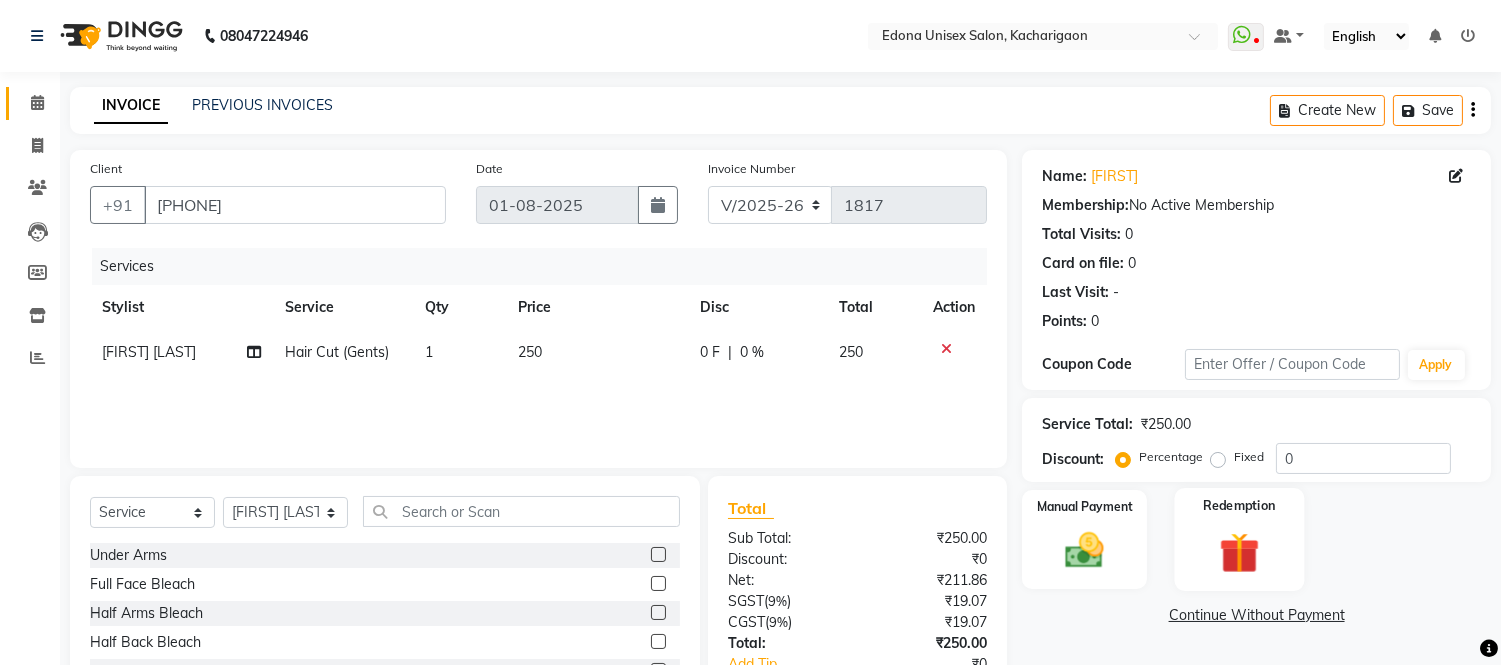 scroll, scrollTop: 135, scrollLeft: 0, axis: vertical 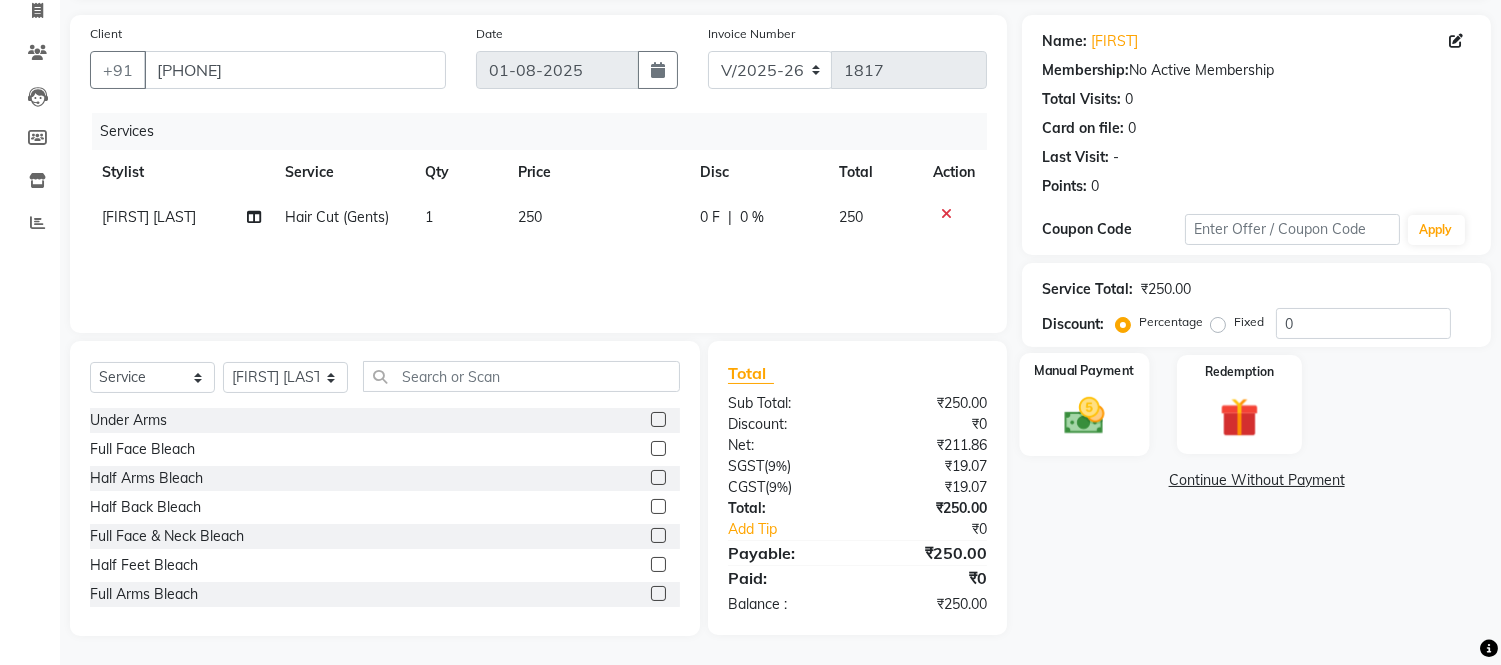 click 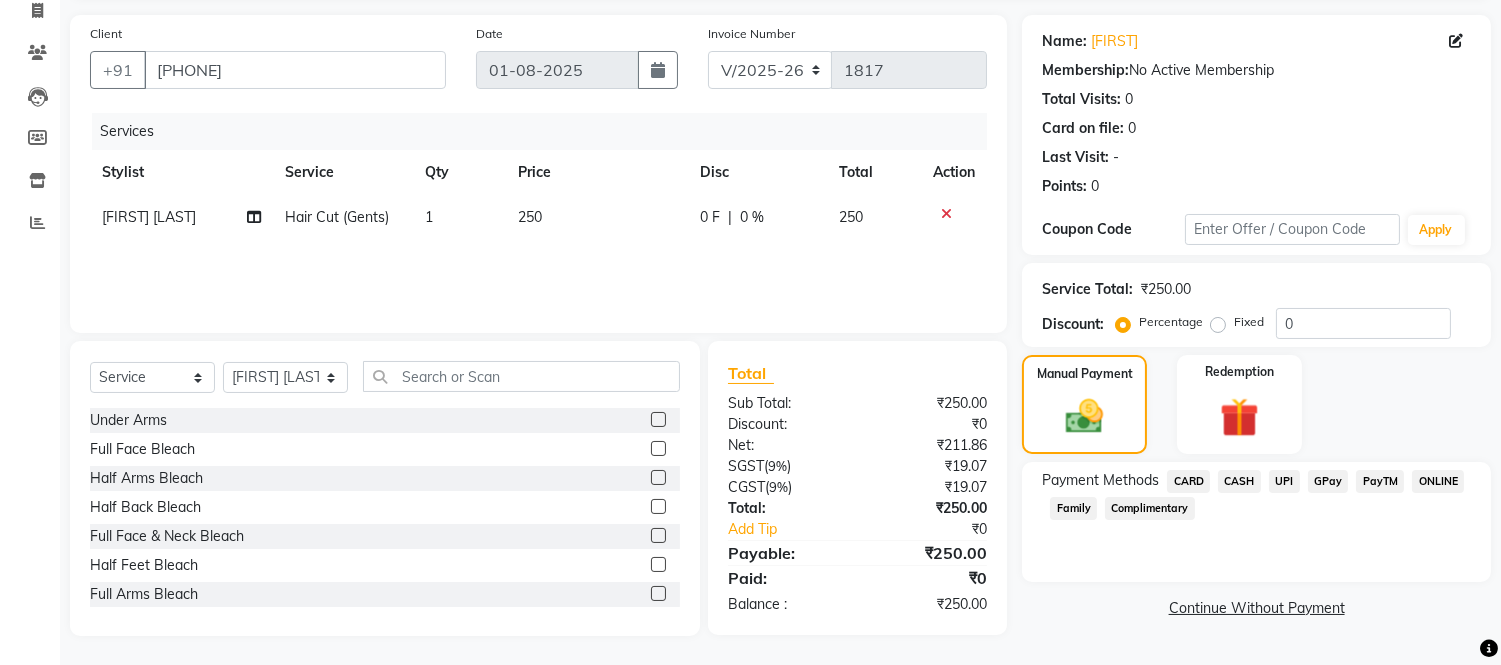 click on "CASH" 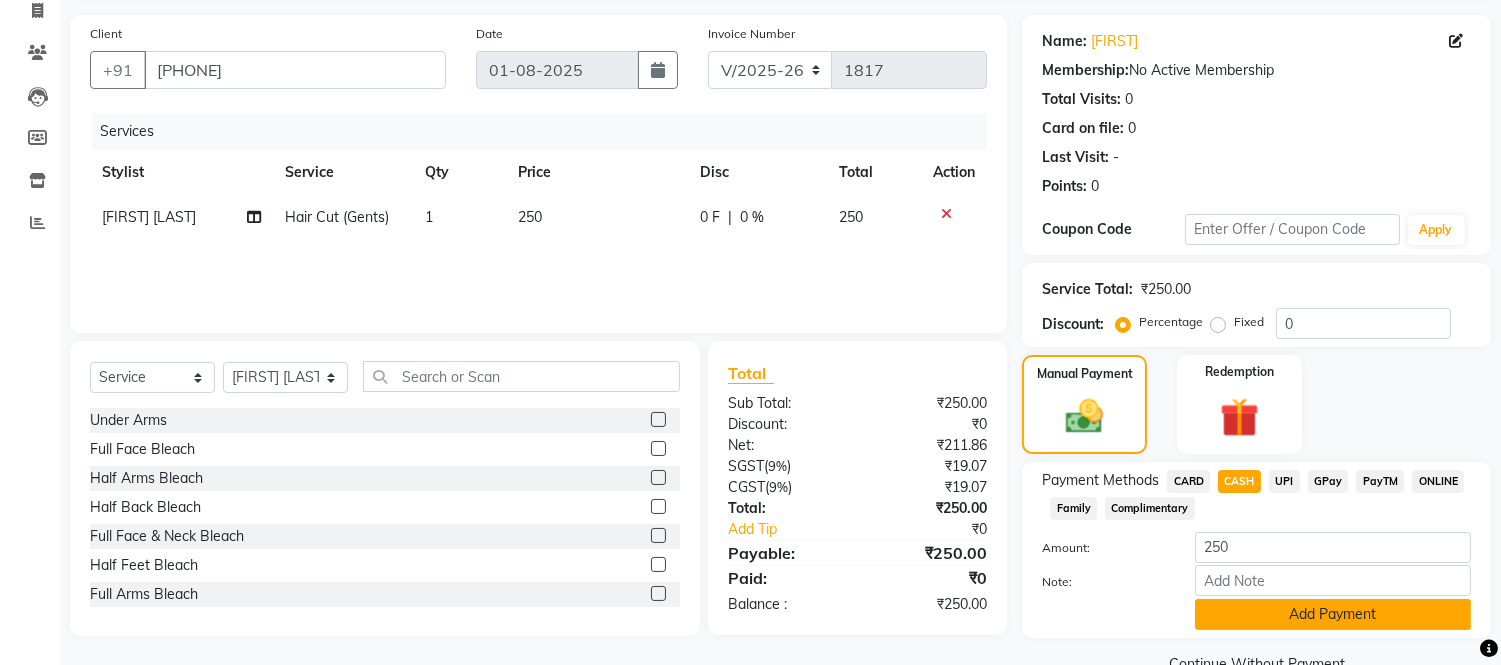 click on "Add Payment" 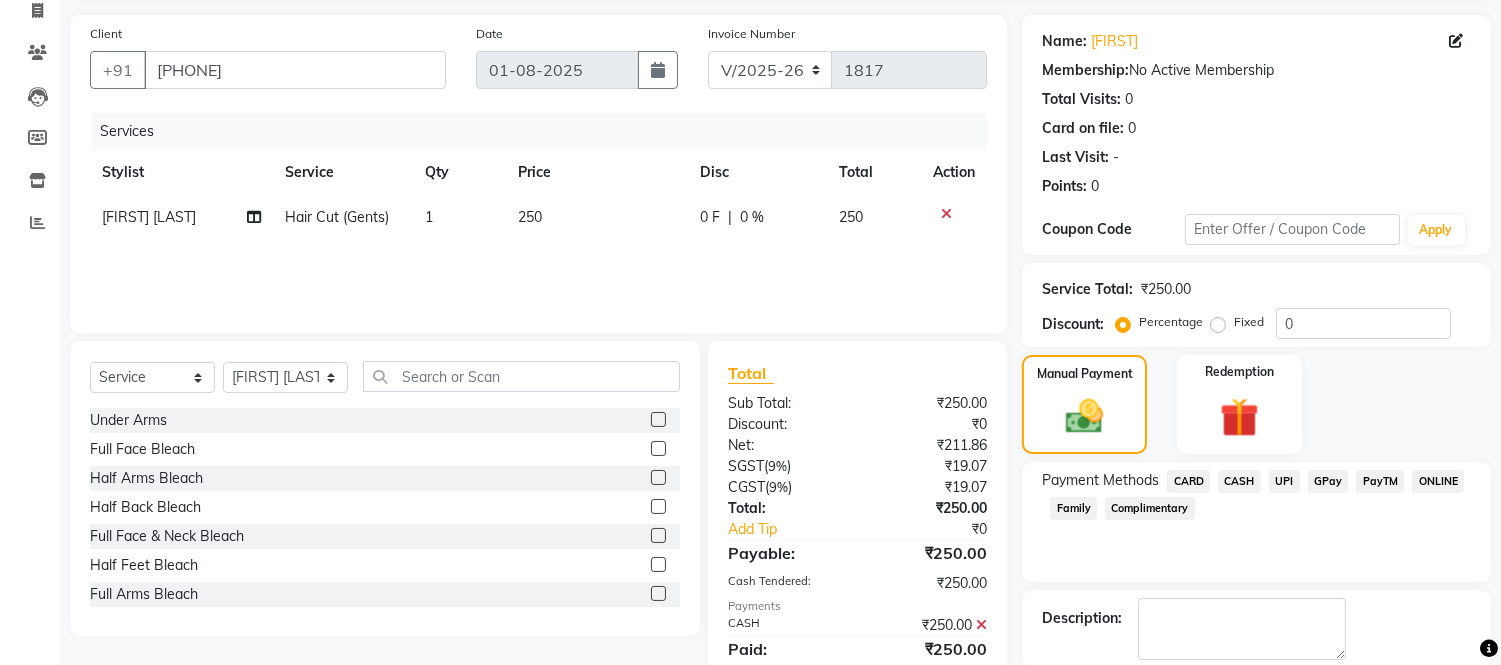 scroll, scrollTop: 234, scrollLeft: 0, axis: vertical 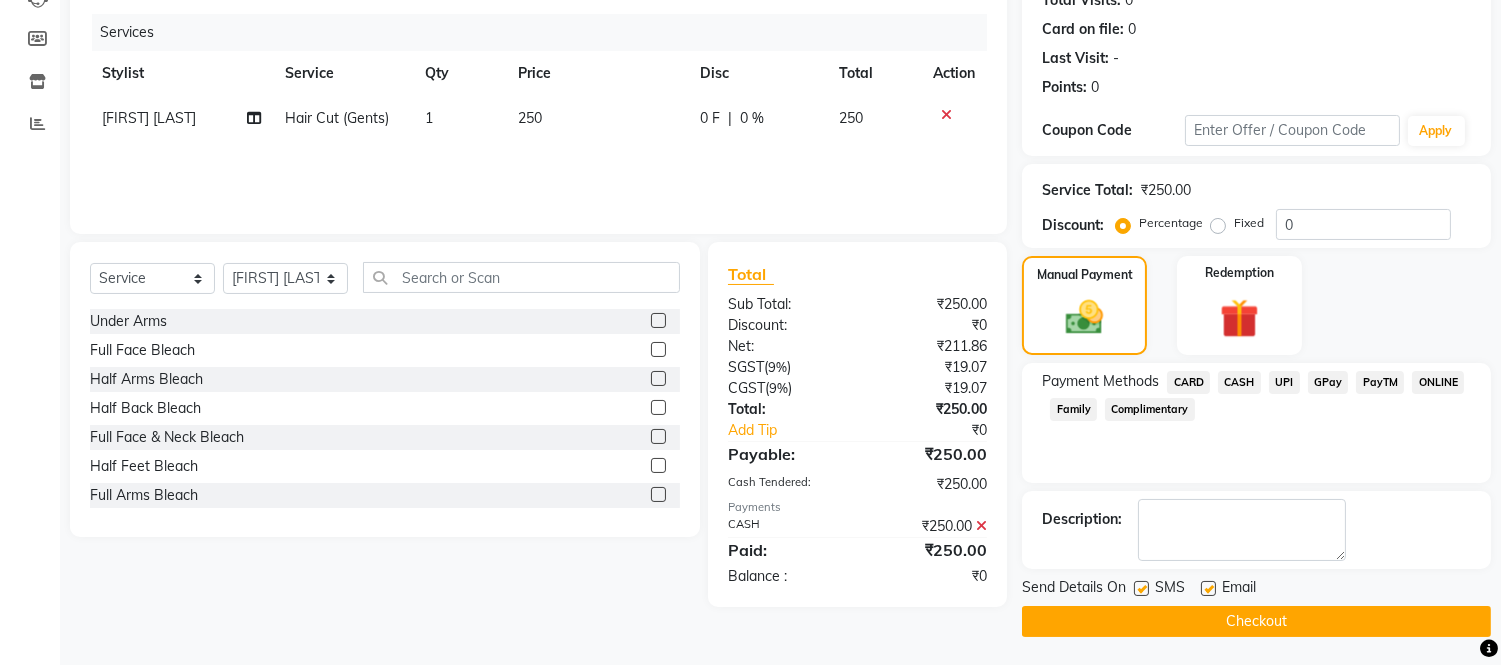 click on "Checkout" 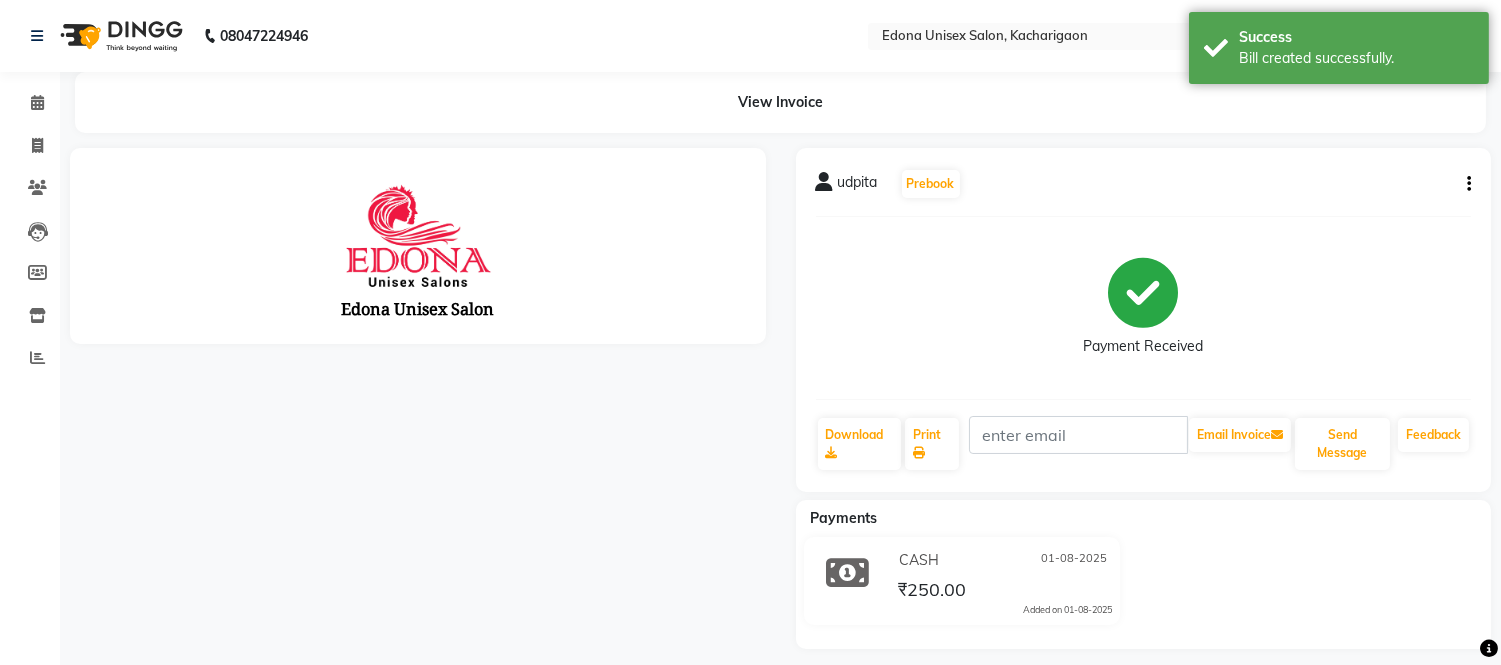 scroll, scrollTop: 0, scrollLeft: 0, axis: both 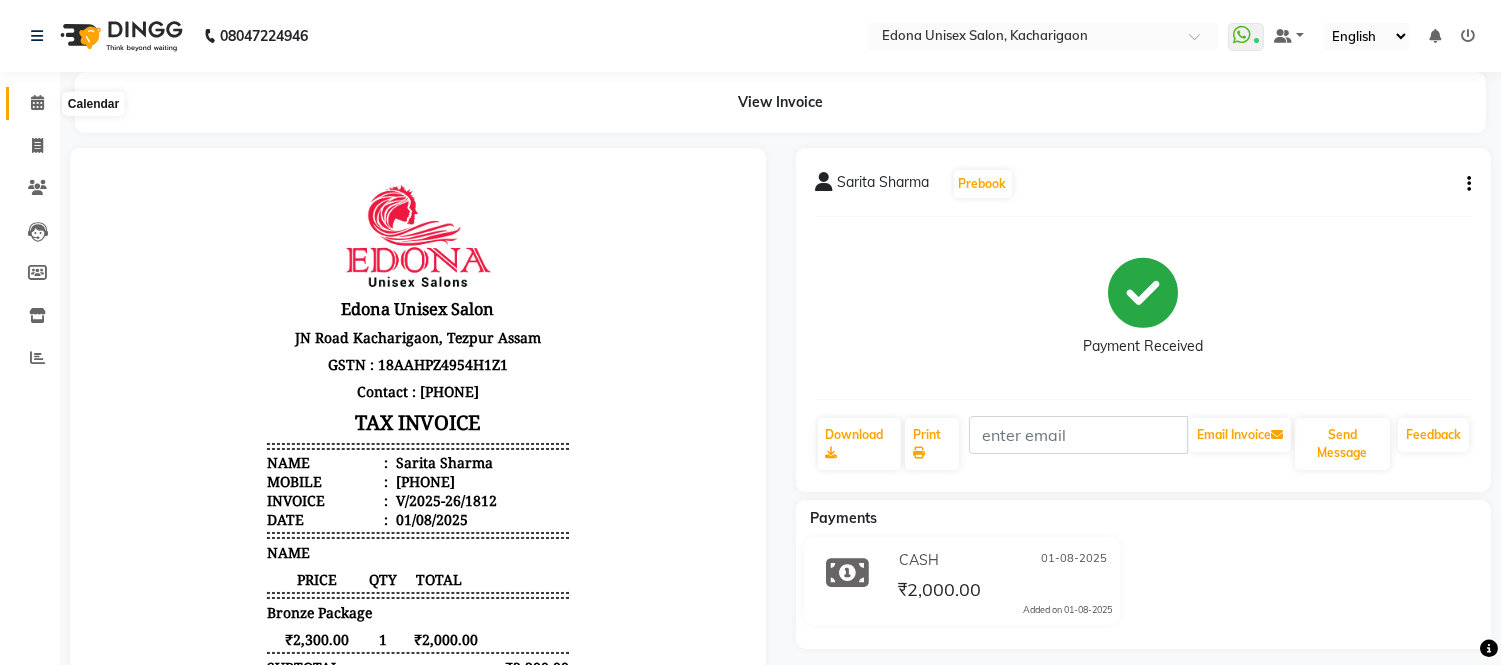 click 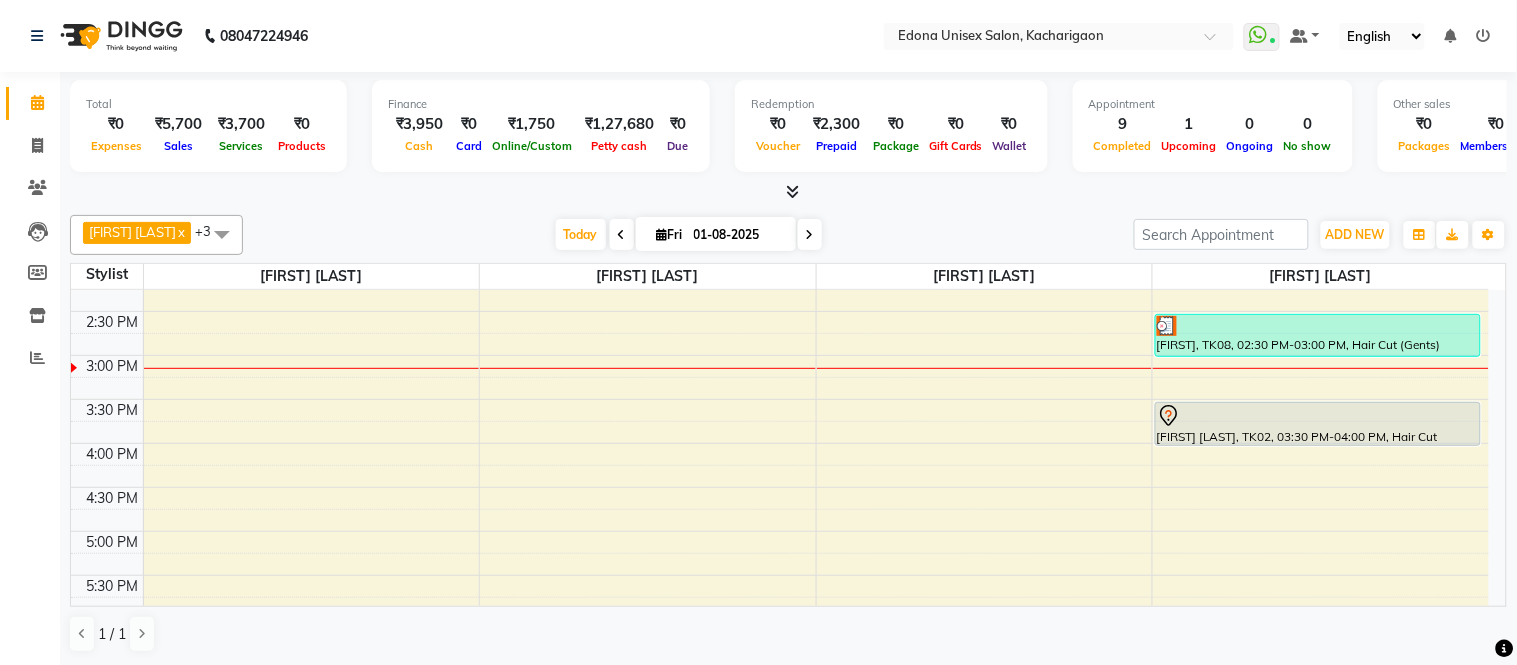 scroll, scrollTop: 555, scrollLeft: 0, axis: vertical 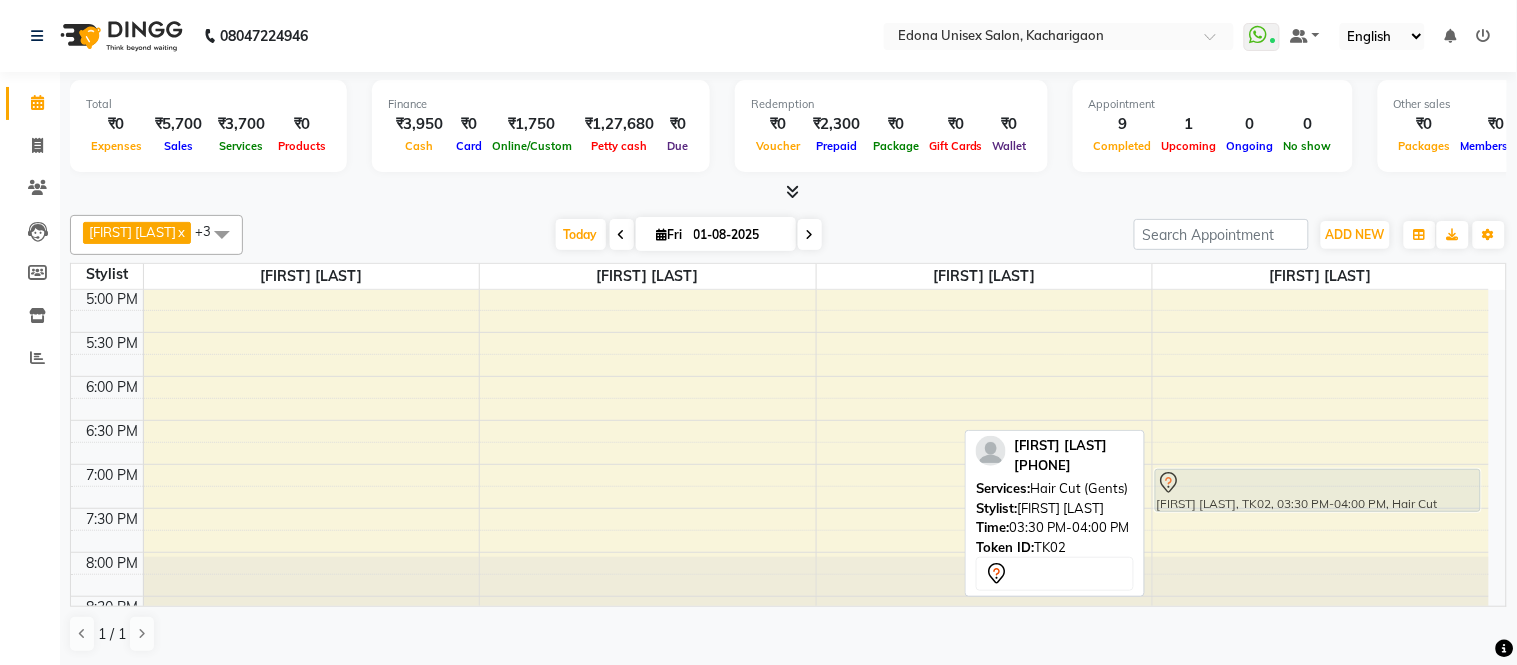 drag, startPoint x: 1184, startPoint y: 424, endPoint x: 1228, endPoint y: 487, distance: 76.843994 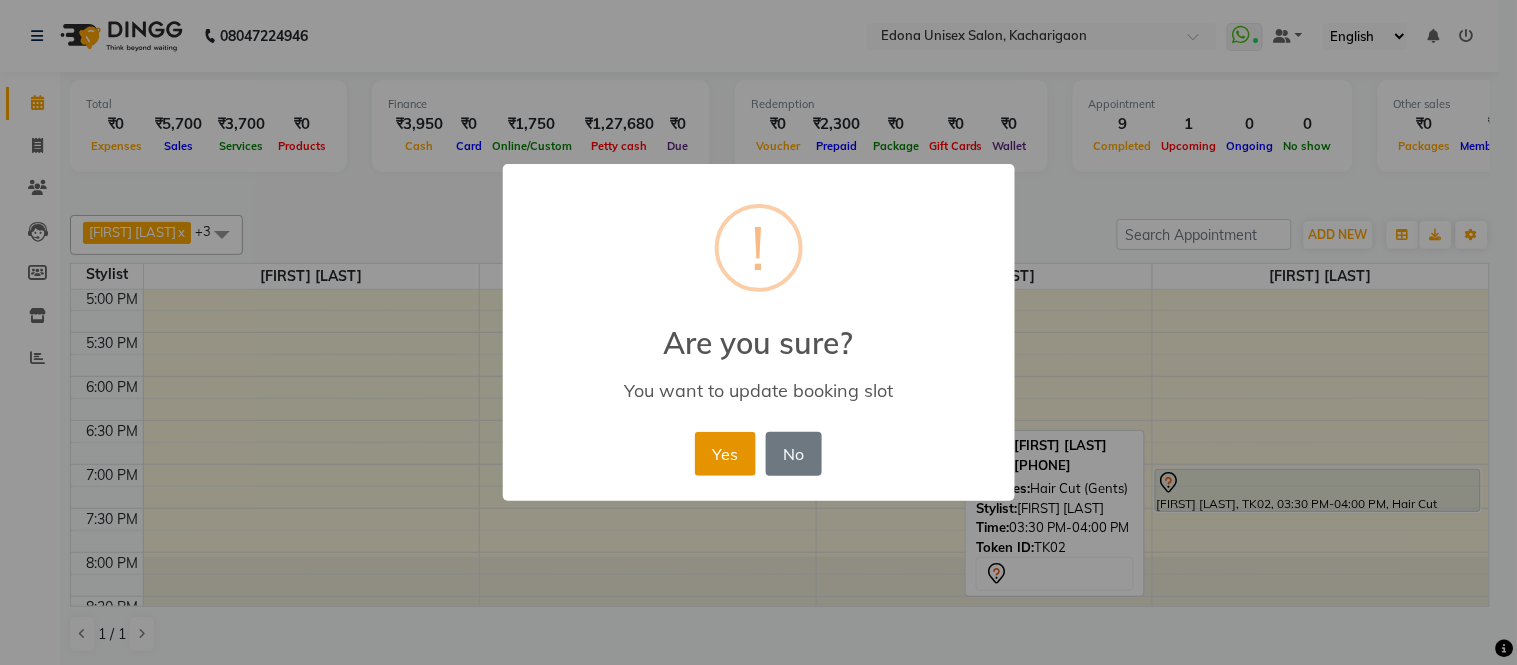 click on "Yes" at bounding box center (725, 454) 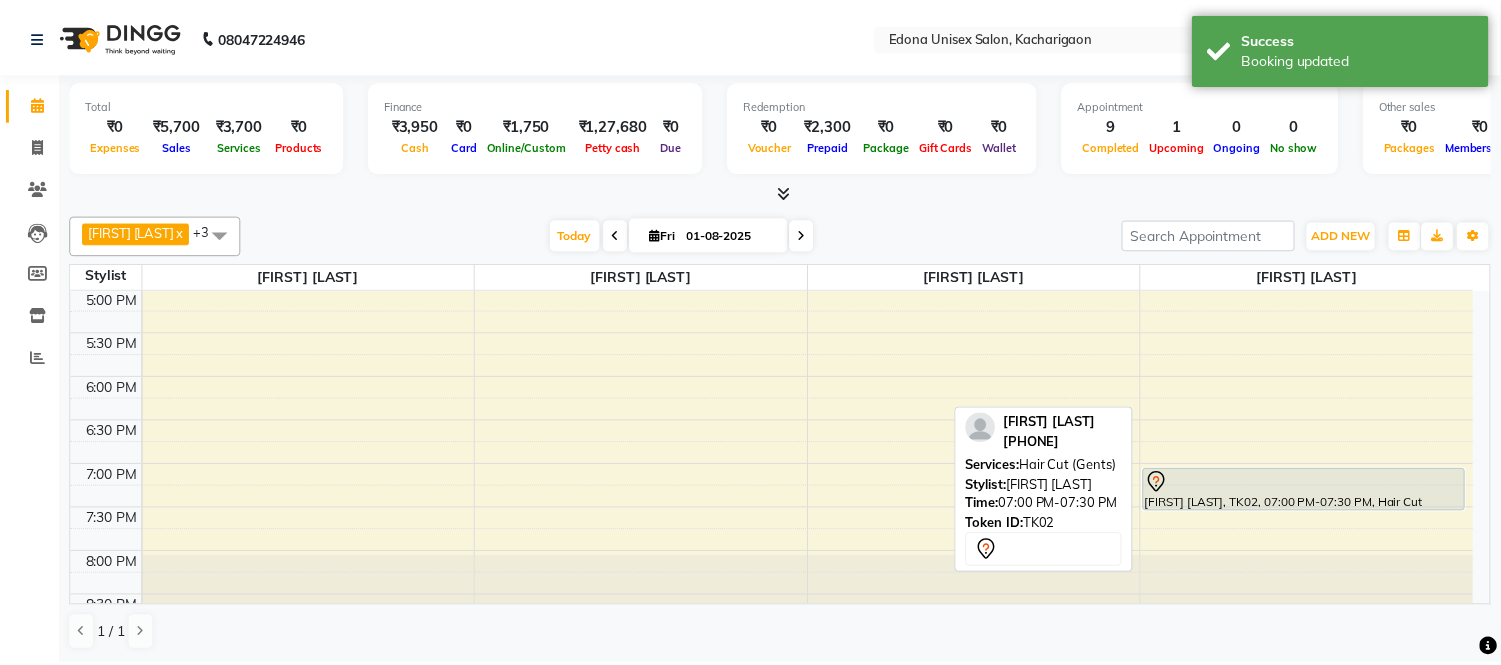 scroll, scrollTop: 832, scrollLeft: 0, axis: vertical 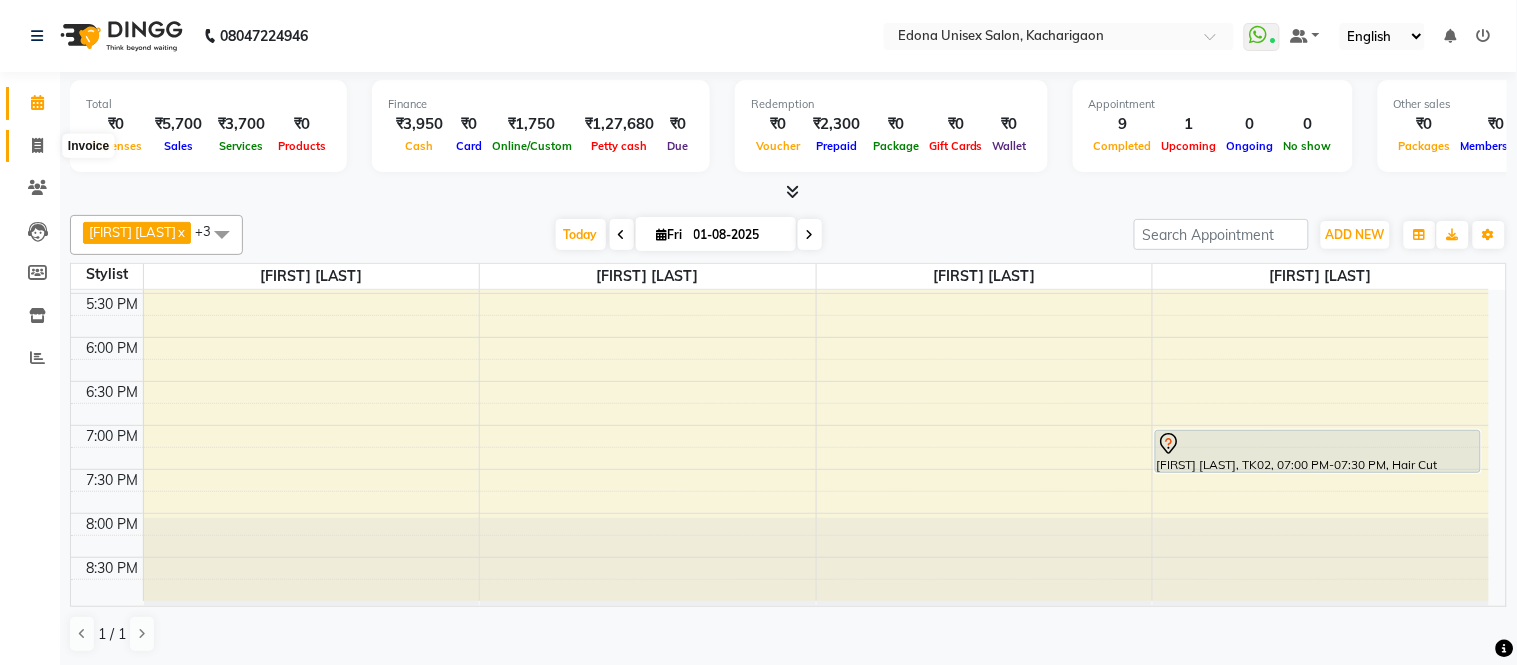 click 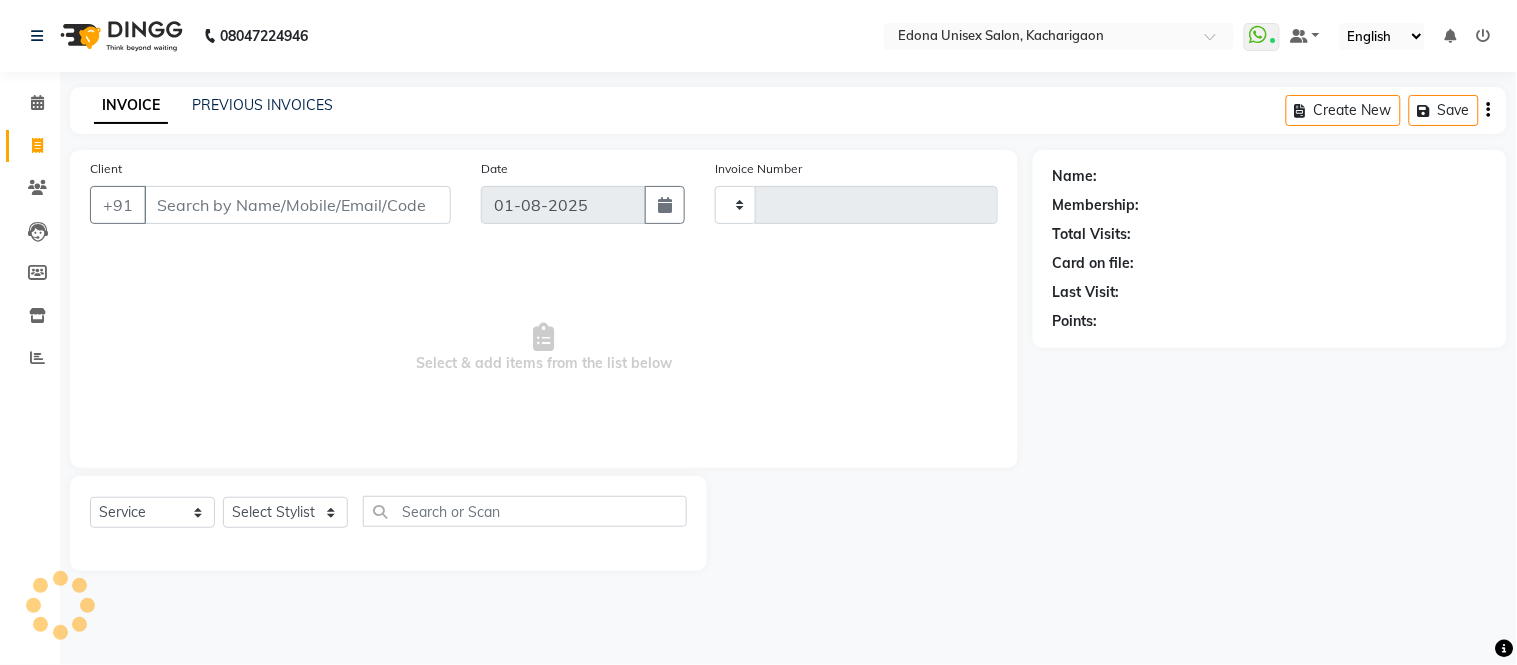 type on "1818" 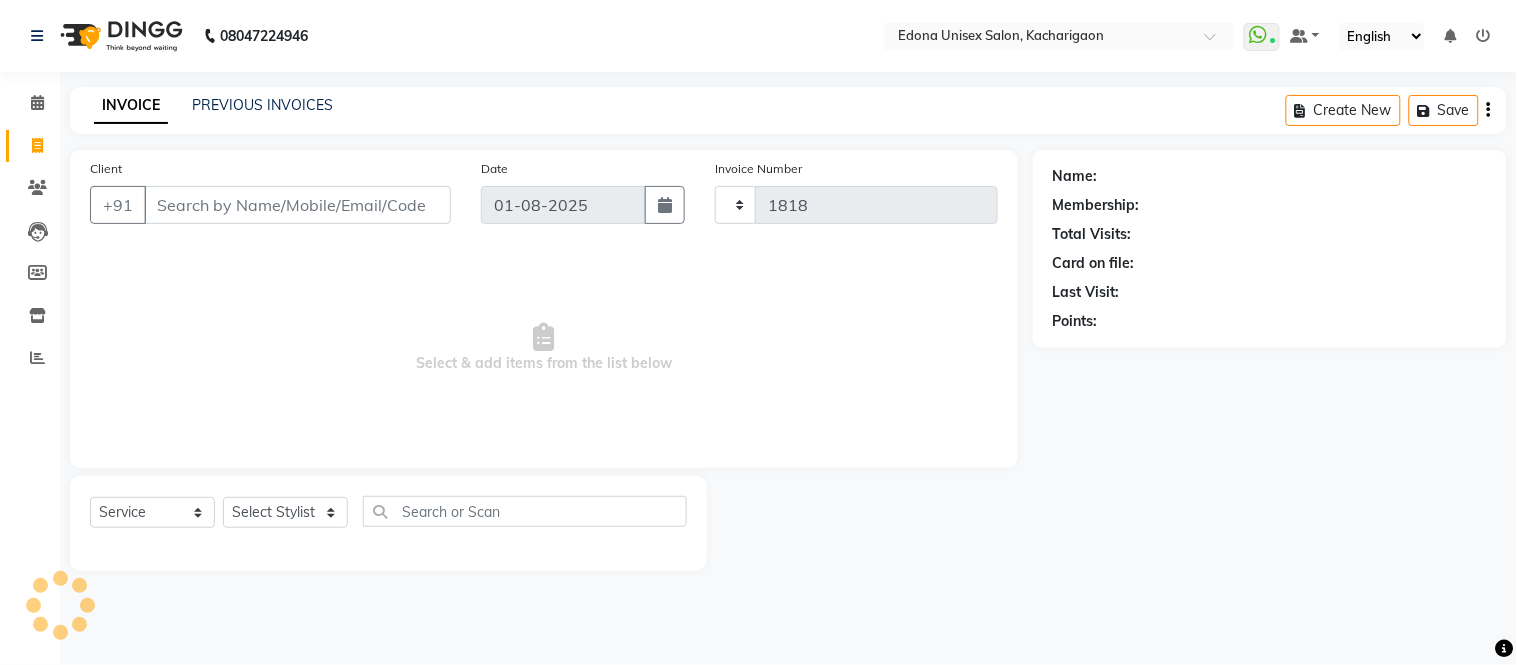 select on "5389" 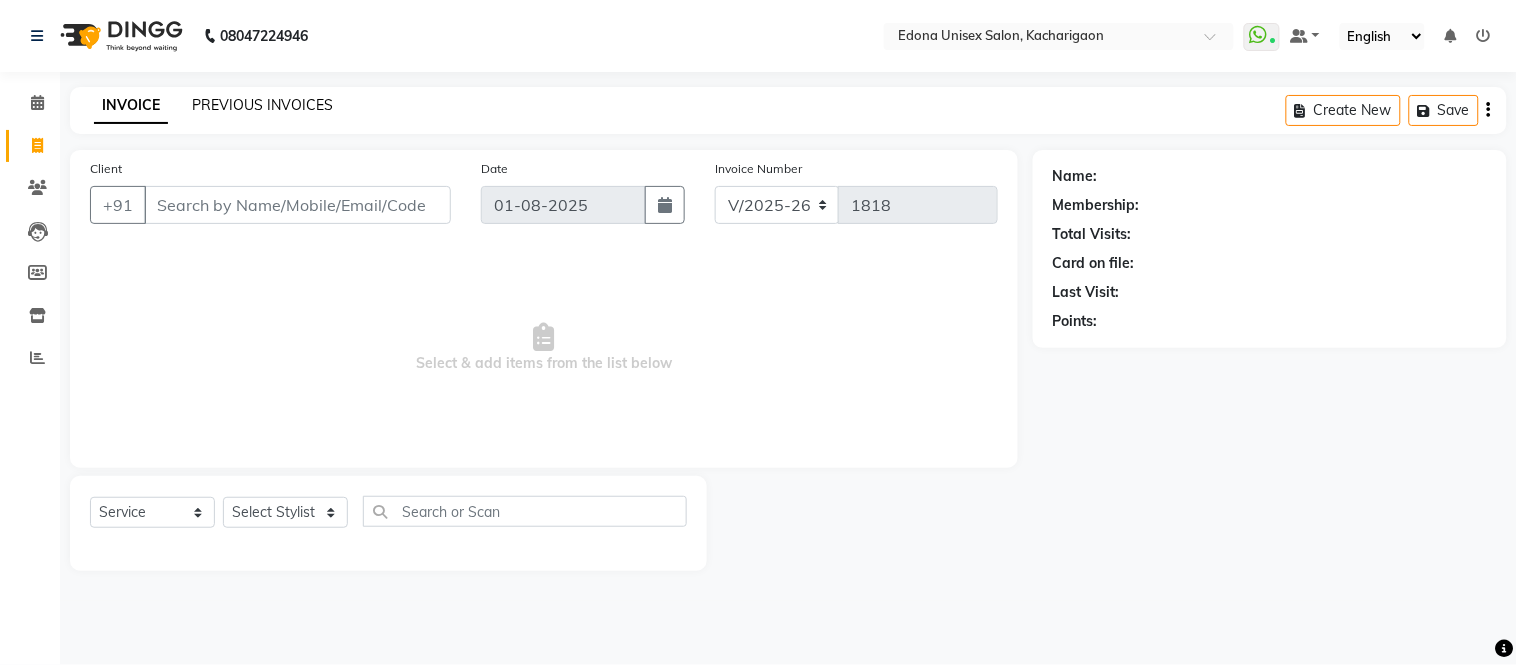 click on "PREVIOUS INVOICES" 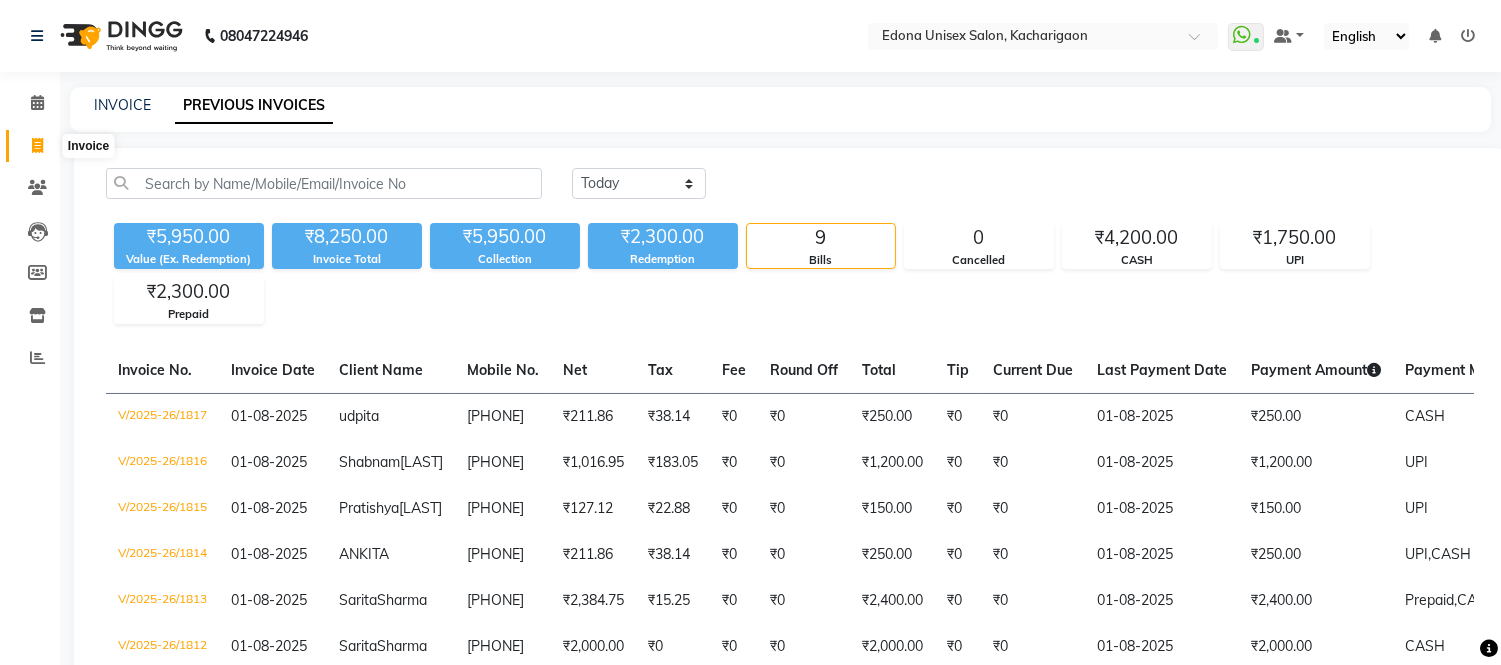 click 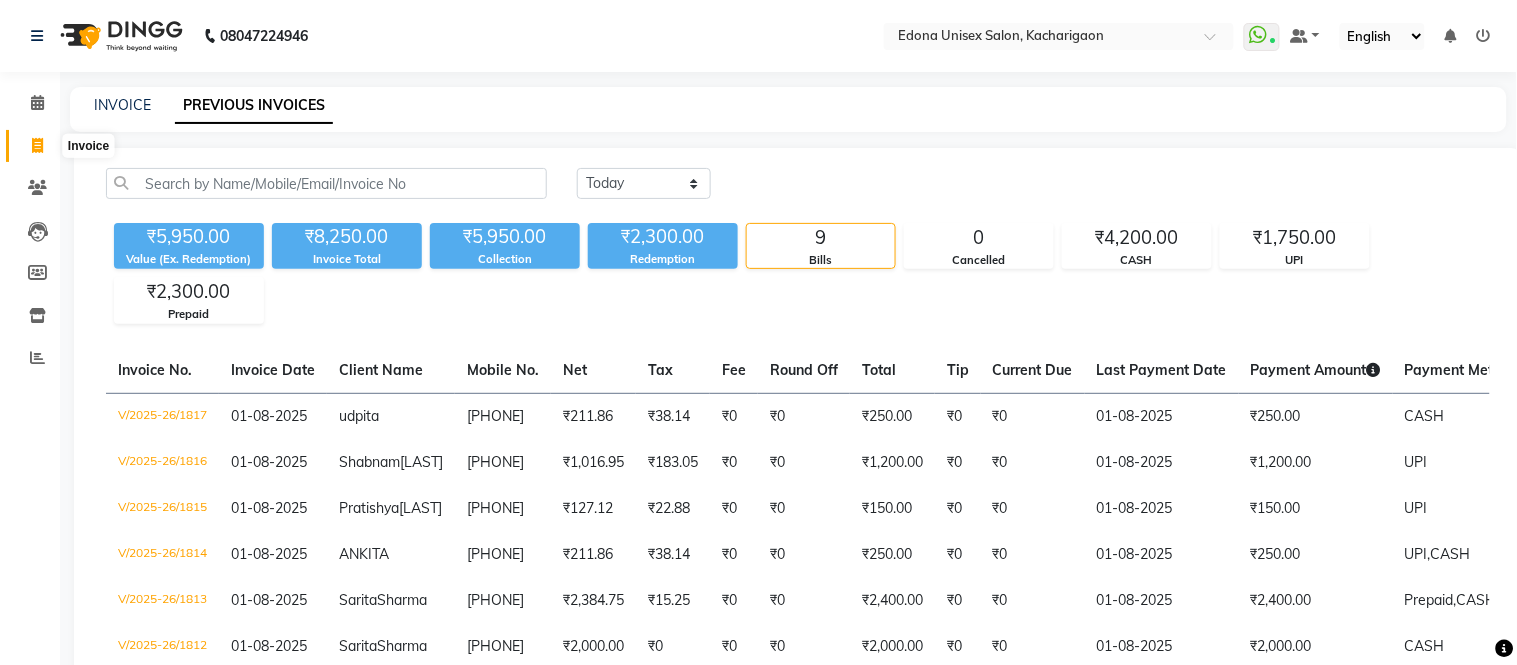 select on "service" 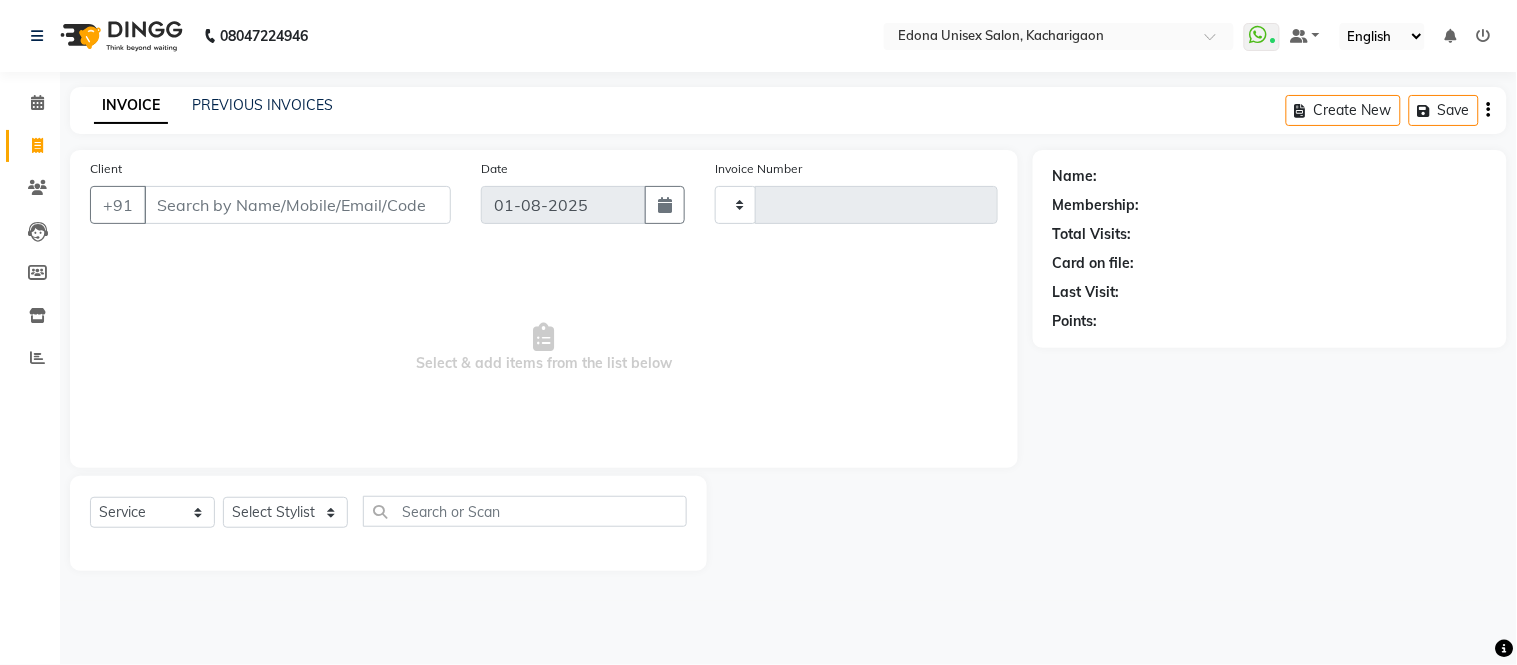 type on "1818" 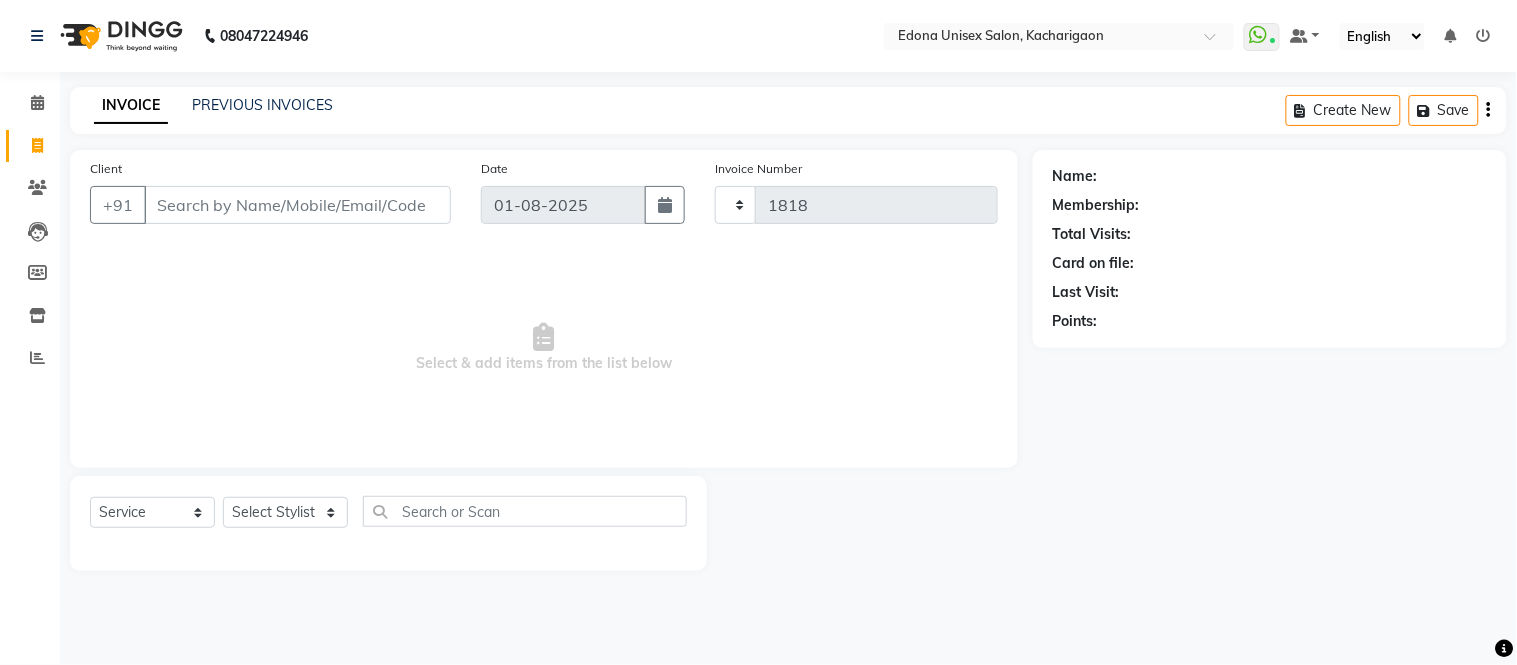 select on "5389" 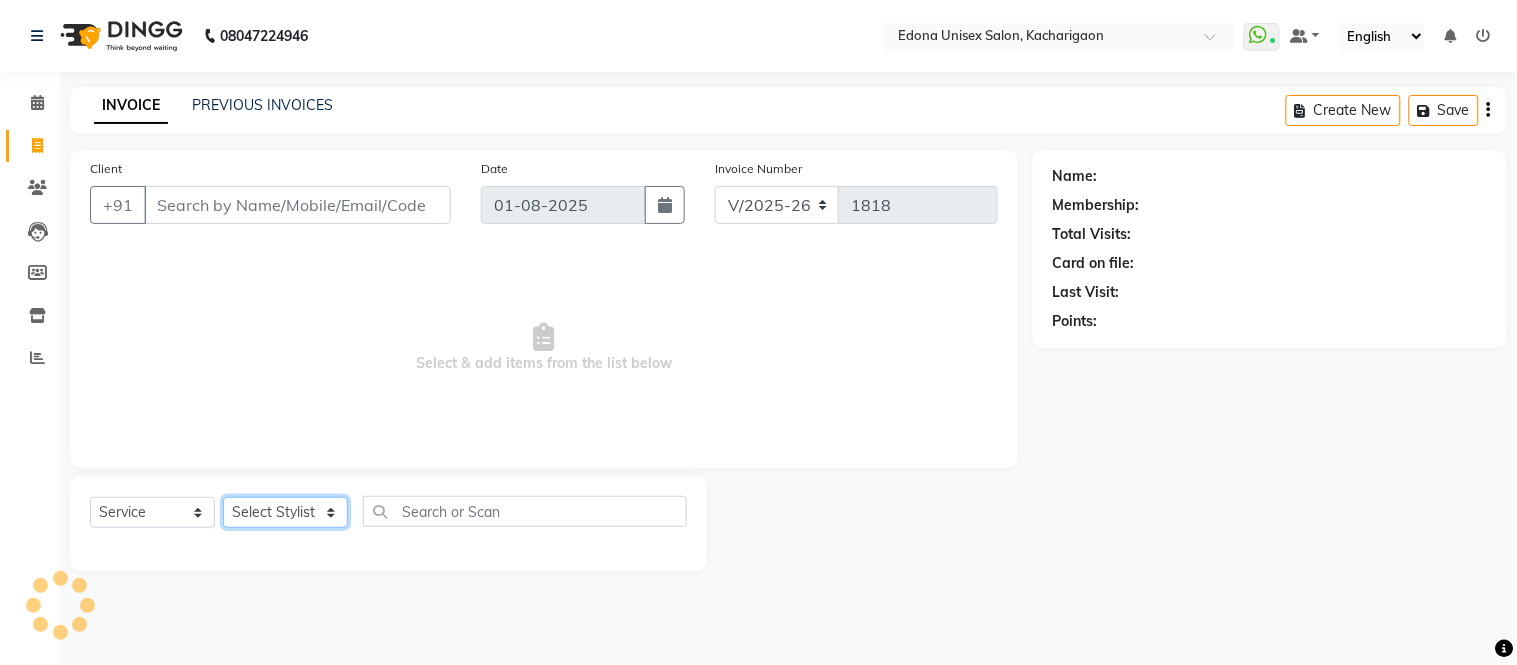 click on "Select Stylist" 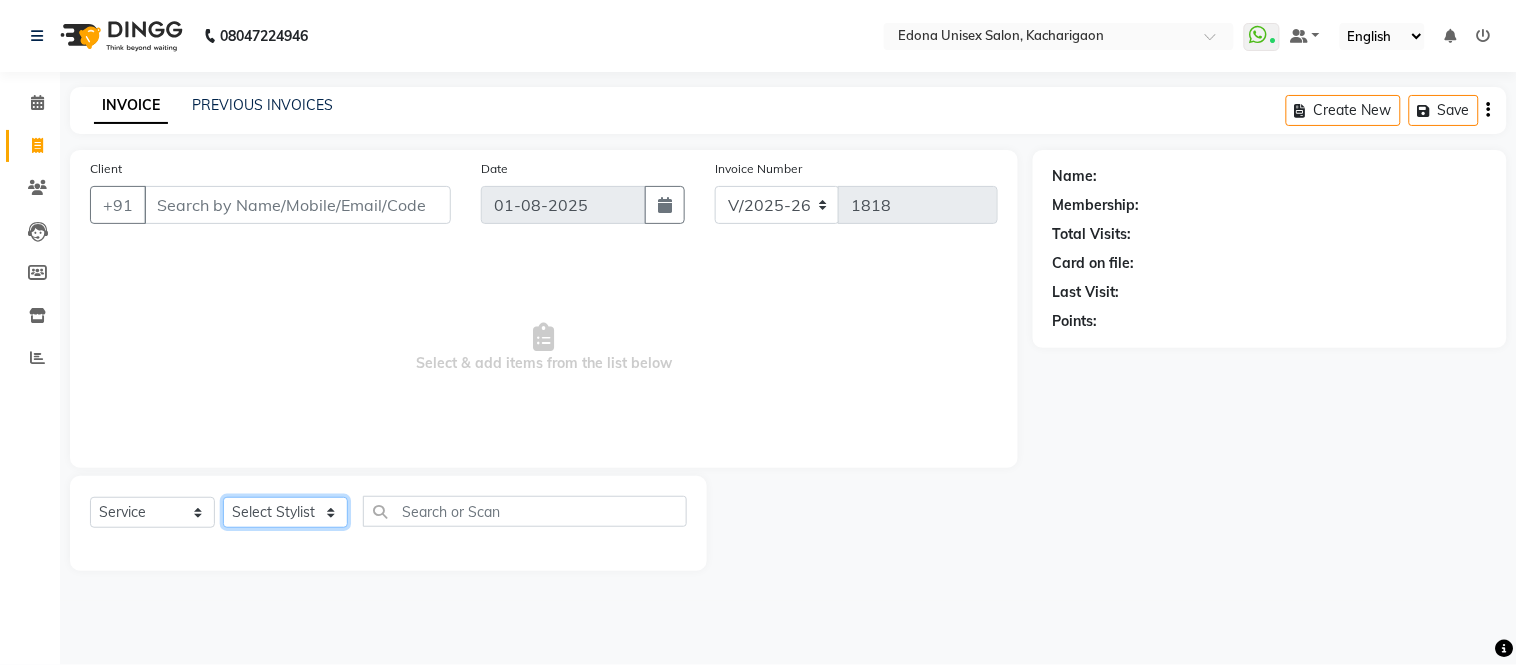 select on "82439" 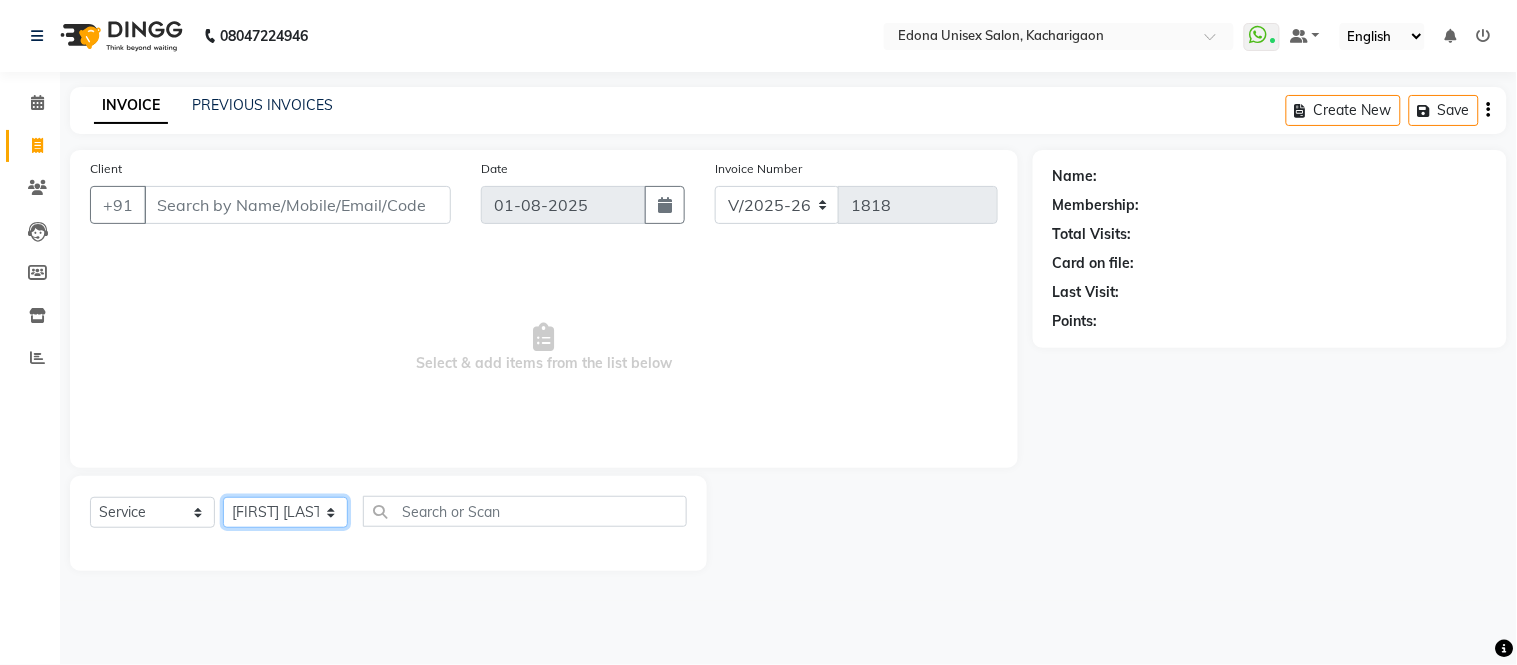 click on "Select Stylist Admin [FIRST] [LAST] [FIRST] [LAST] [FIRST] [LAST] [FIRST] [LAST] [FIRST] [LAST] [FIRST] [LAST] [FIRST] [LAST] [FIRST] [LAST] [FIRST] [LAST] [FIRST] [LAST] [FIRST] [LAST] [FIRST] [LAST] [FIRST] [LAST] [FIRST] [LAST] [FIRST] [LAST] [FIRST] [LAST] [FIRST] [LAST] [FIRST] [LAST]" 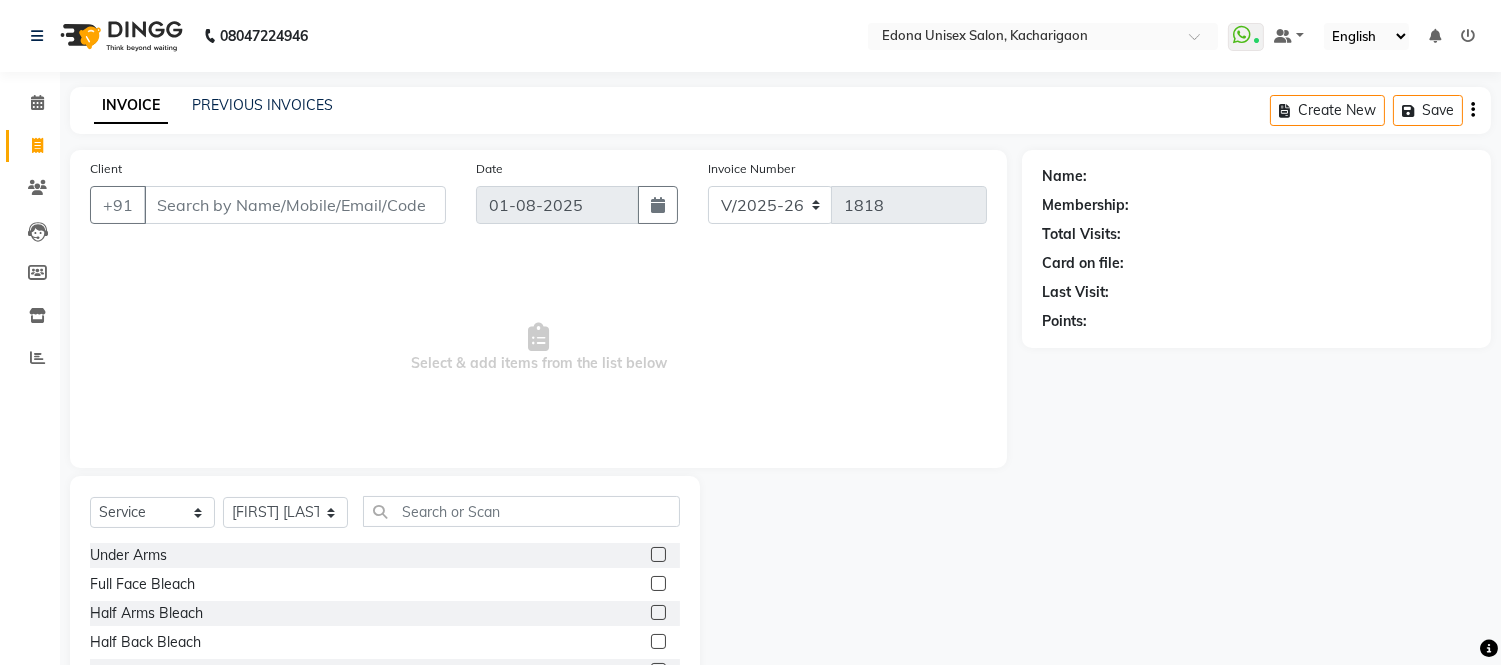 drag, startPoint x: 422, startPoint y: 491, endPoint x: 425, endPoint y: 501, distance: 10.440307 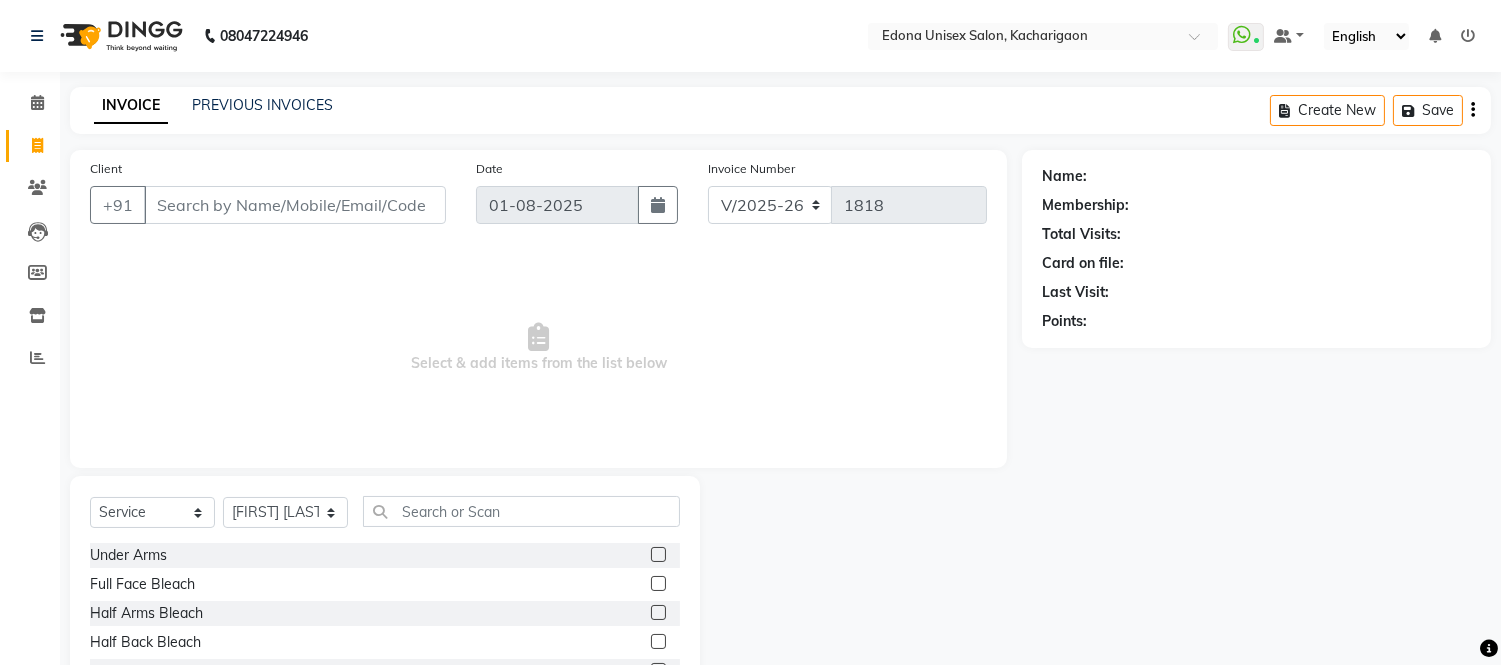 click on "Select  Service  Product  Membership  Package Voucher Prepaid Gift Card  Select Stylist Admin [FIRST] [LAST] [FIRST] [LAST] [FIRST] [LAST] [FIRST] [LAST] [FIRST] [LAST] [FIRST] [LAST] [FIRST] [LAST] [FIRST] [LAST] [FIRST] [LAST] [FIRST] [LAST] [FIRST] [LAST] [FIRST] [LAST] [FIRST] [LAST] [FIRST] [LAST] [FIRST] [LAST] [FIRST] [LAST] Under Arms  Full Face Bleach  Half Arms Bleach  Half Back Bleach  Full Face & Neck Bleach  Half Feet Bleach  Full Arms Bleach  Full Back Bleach  Full Feet Bleach  Full Body Bleach  Nano Plastia  Neck D-Tan  Full/Face D-Tan  Half Arms D-Tan  Half Feet D-Tan  Back D-Tan  Full Arms D-Tan  Full Feet D-Tan  Other Pack  Clean Up  Lotus Clean Up  Jeannot Clean Up  Cheryl'S Clean Up  O3 Clean Up  Basic Facial  O3 D-Tan Clean Up  Advanced Facial  Cheryl'S Facial  Jeannot Facial  O3+ Whitning & Brighting Facial  Lotus (Preservita) Facial  O3+ Shine & Glow Facial  O3+ Anti Agening Facial  O3+ Anti Pigmention Facial  Treatment Facial  Bridal Facial  O3+ Diamond Facial  Hydra facial  Beard Color  Shaving  Chin Wax" 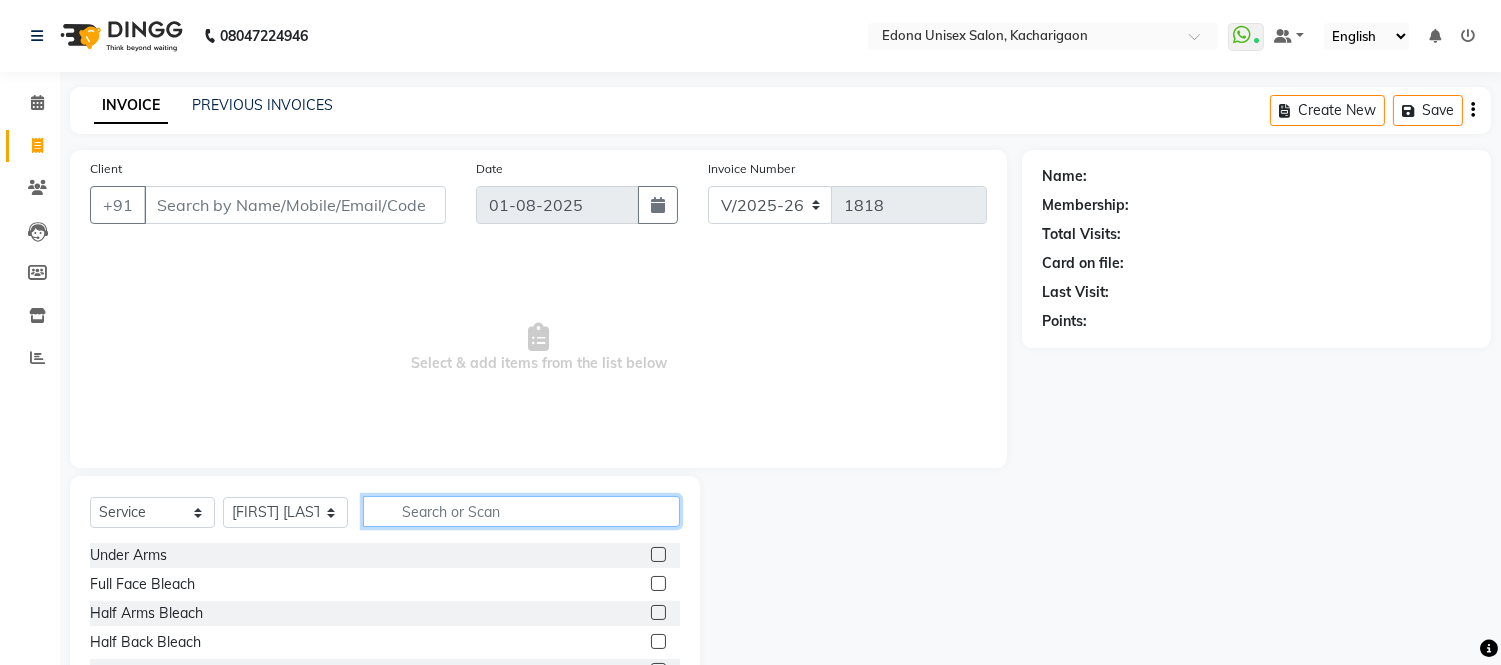 click 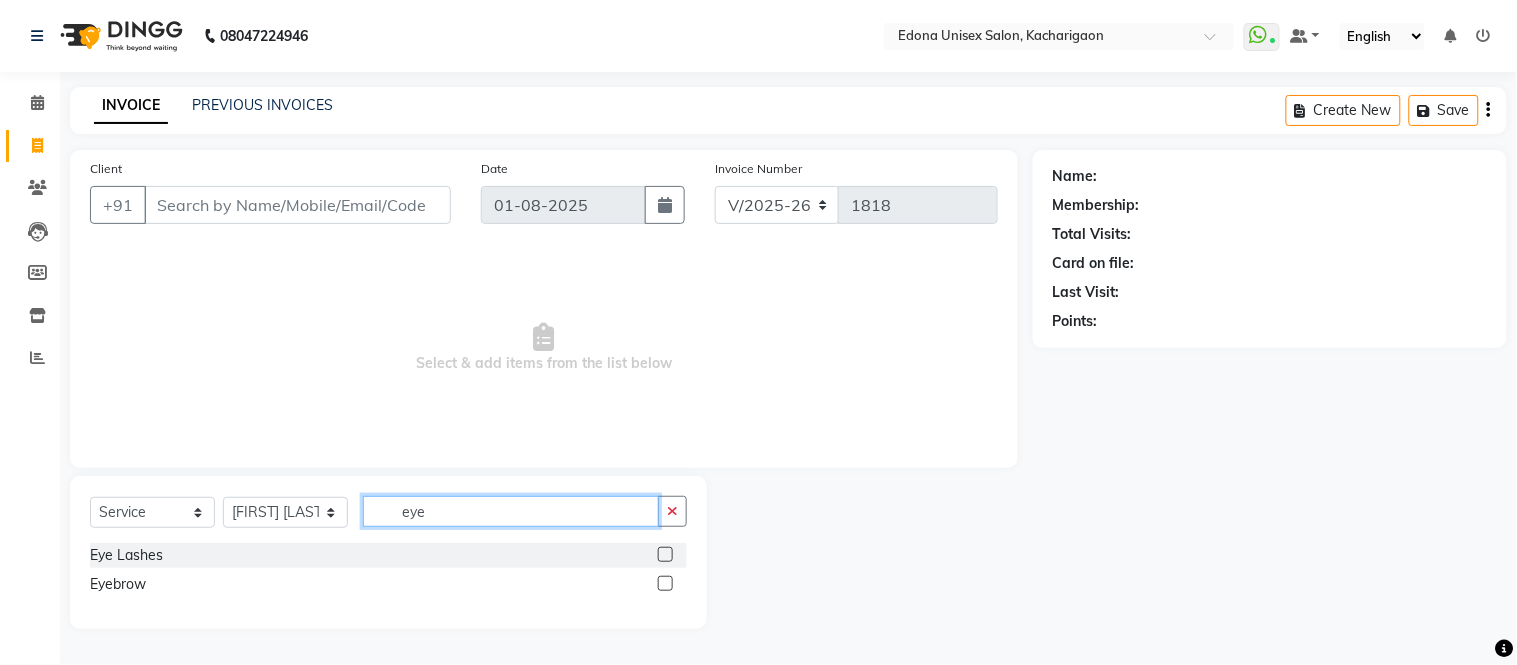 type on "eye" 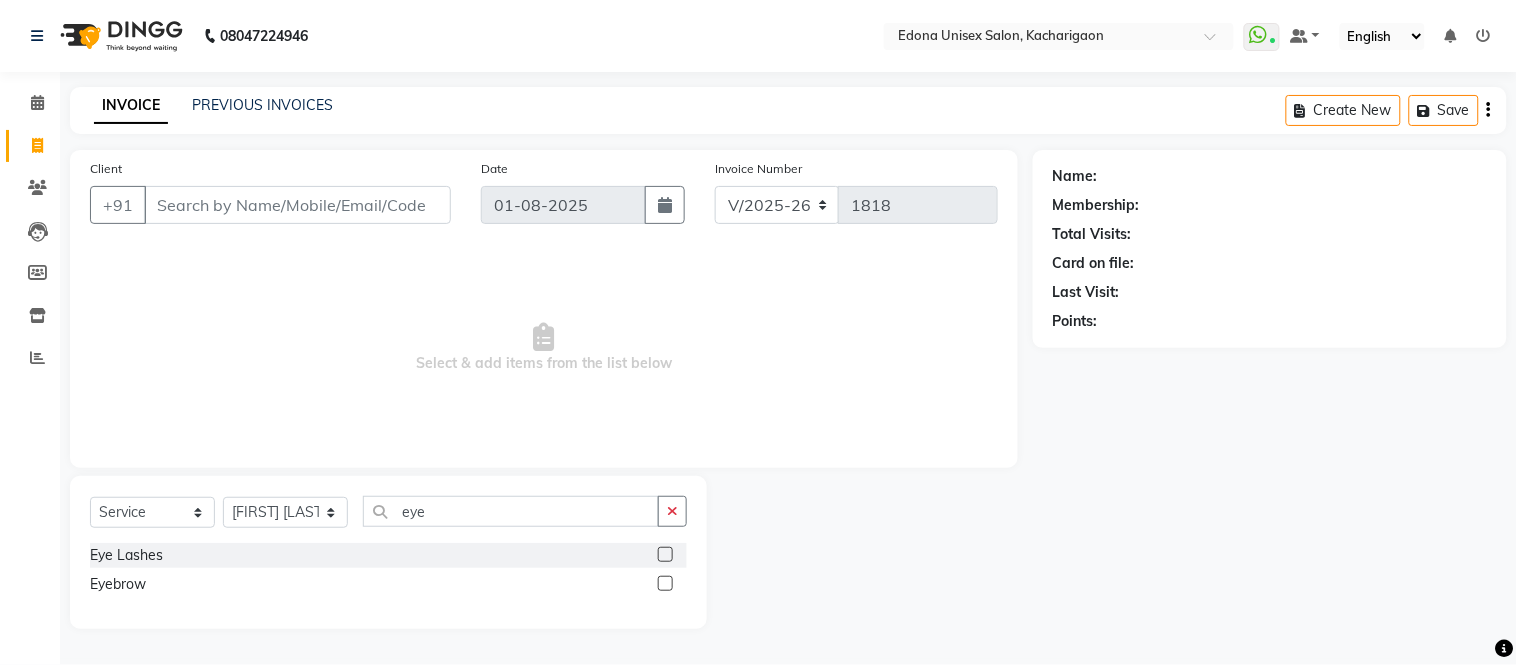 click 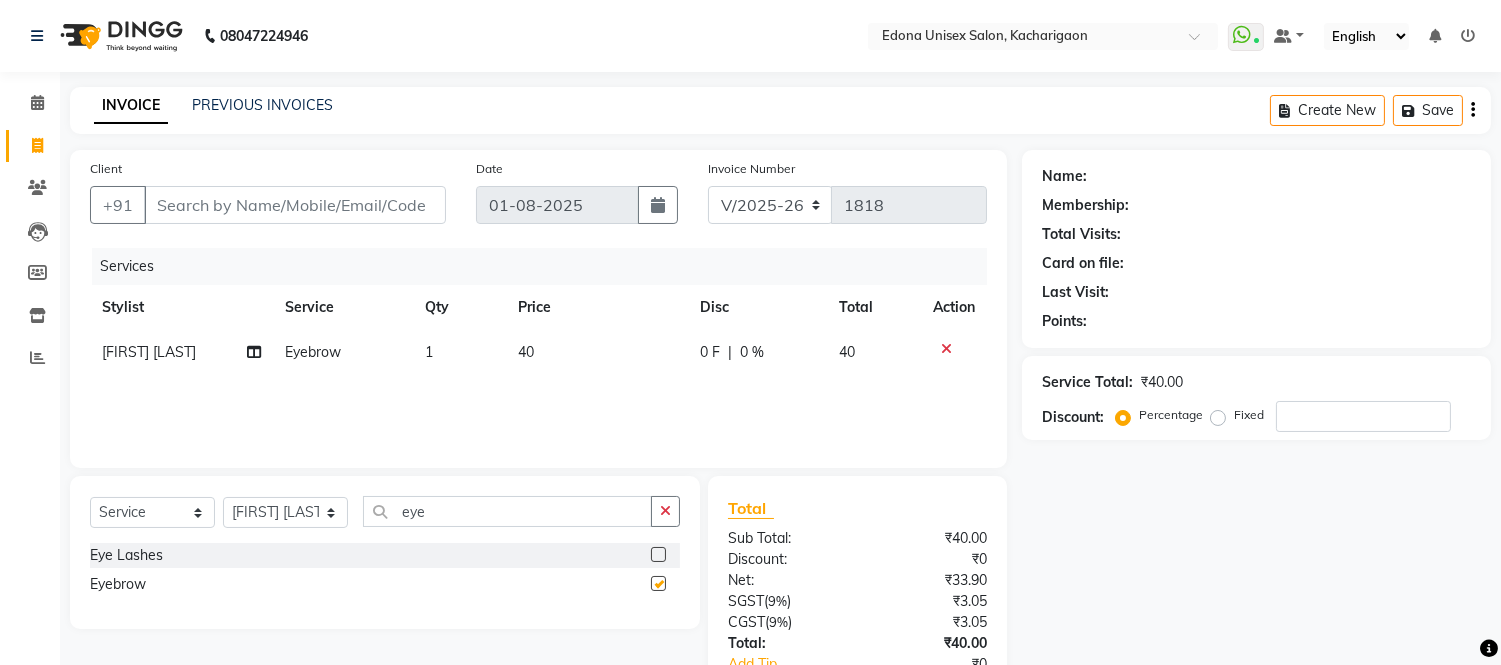 checkbox on "false" 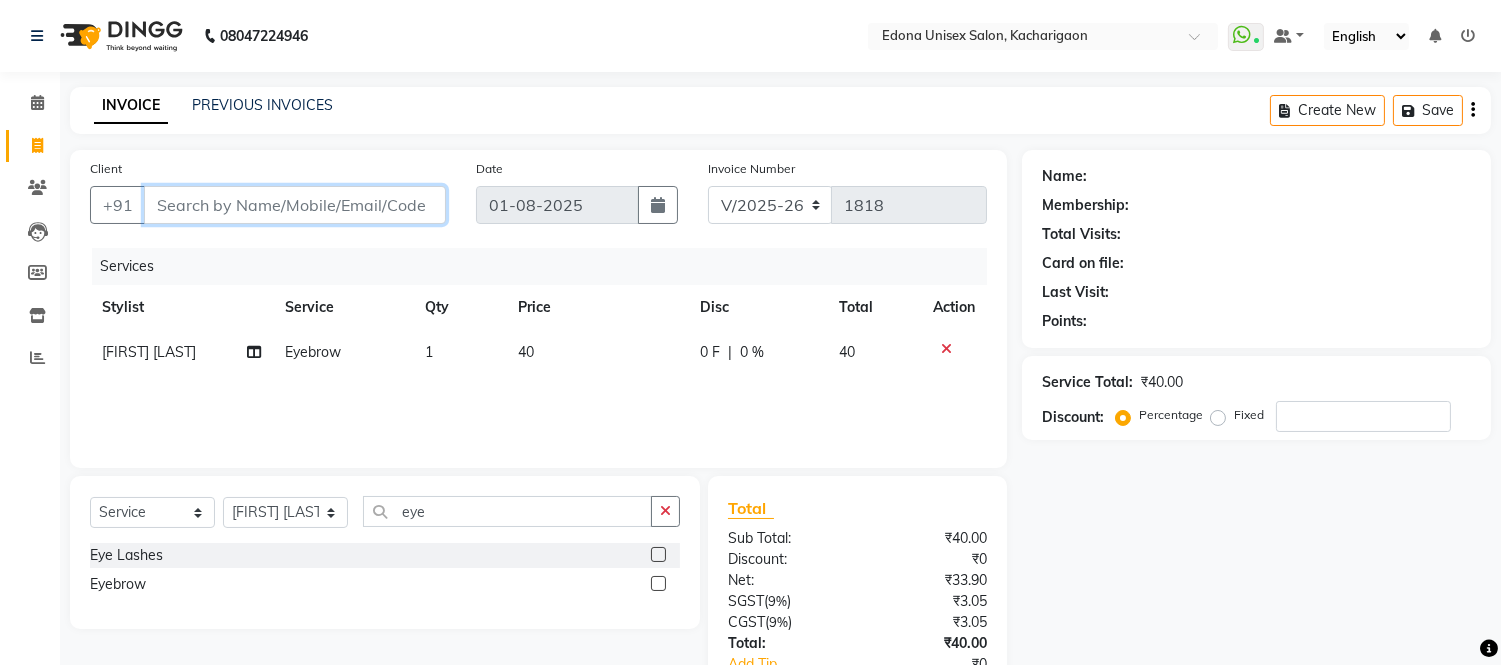 click on "Client" at bounding box center (295, 205) 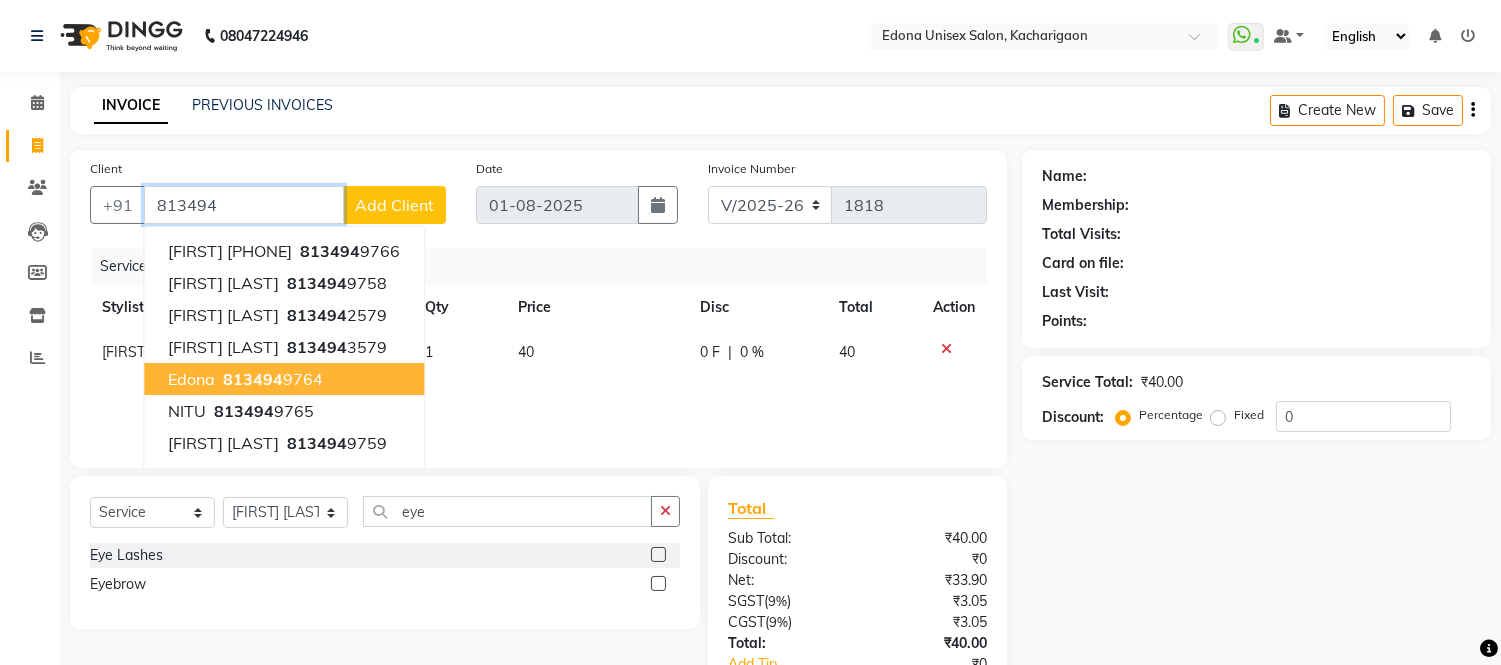 click on "[FIRST]   [PHONE]" at bounding box center (284, 379) 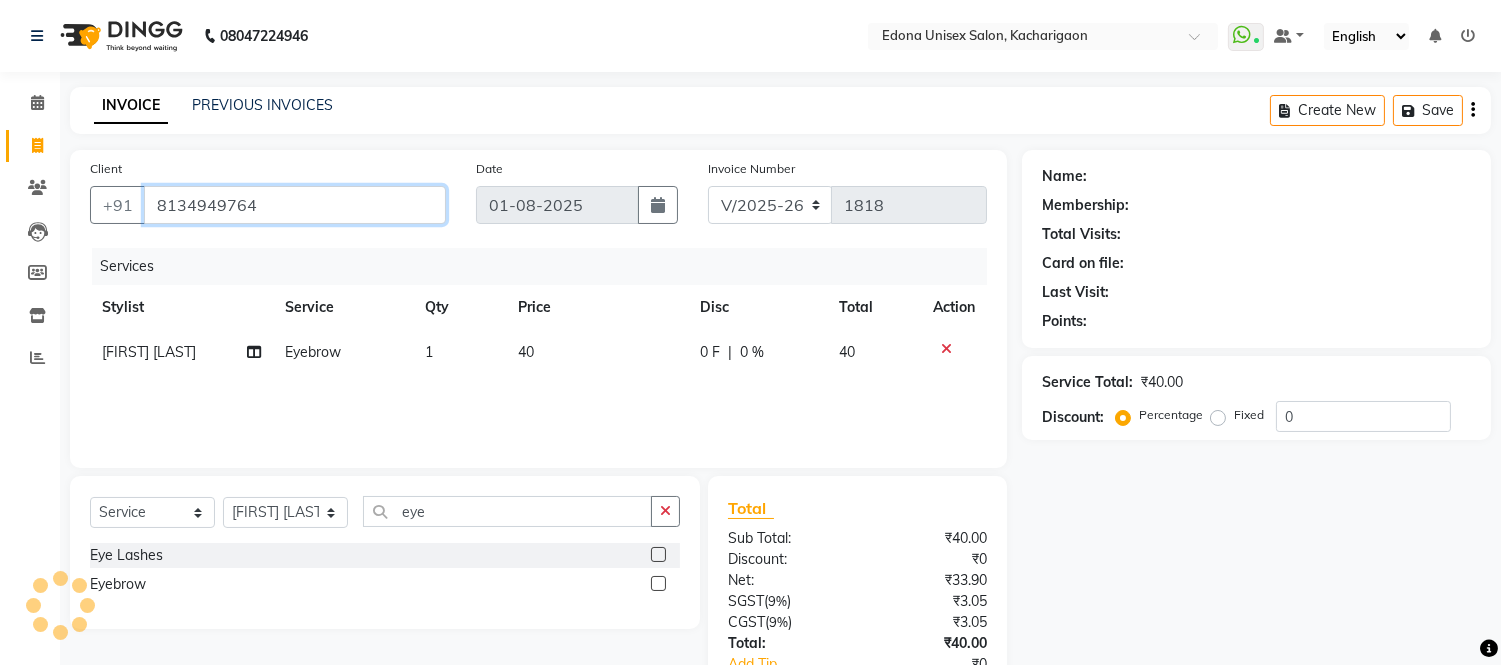 type on "8134949764" 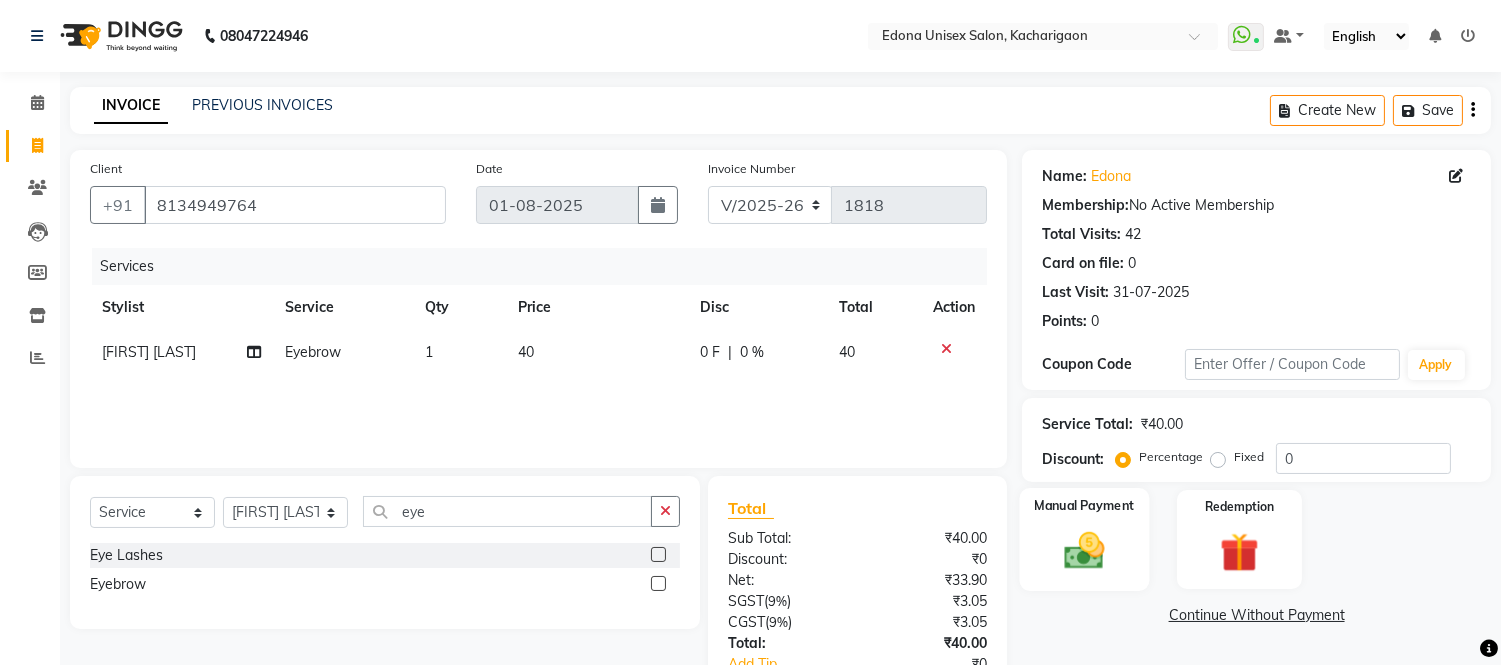 click 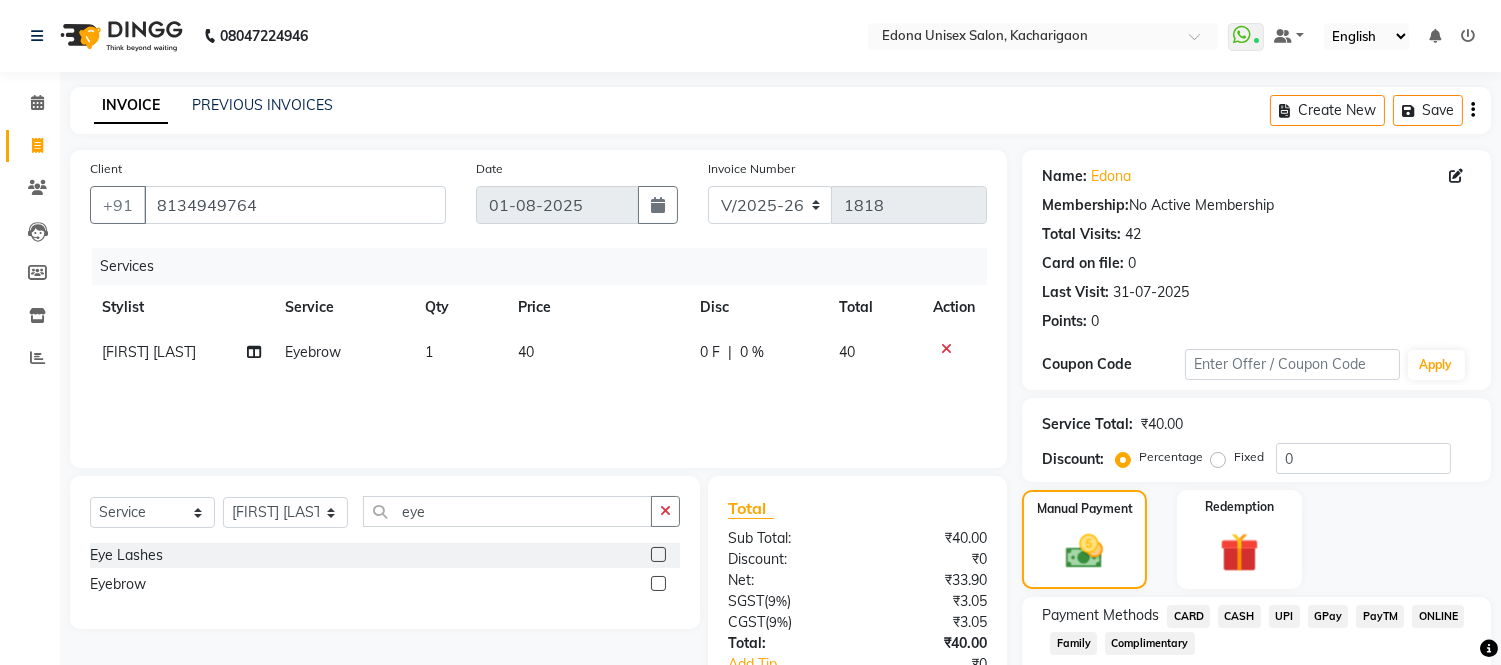 click on "UPI" 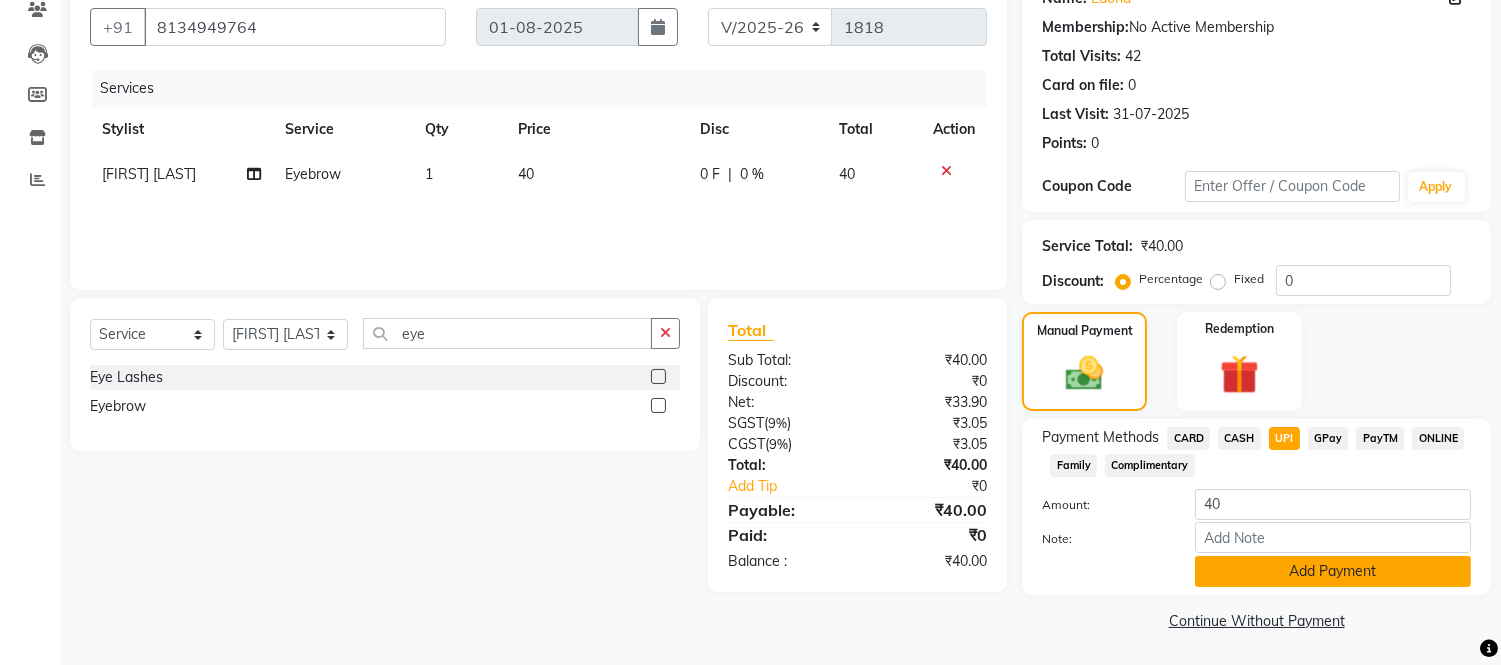 click on "Add Payment" 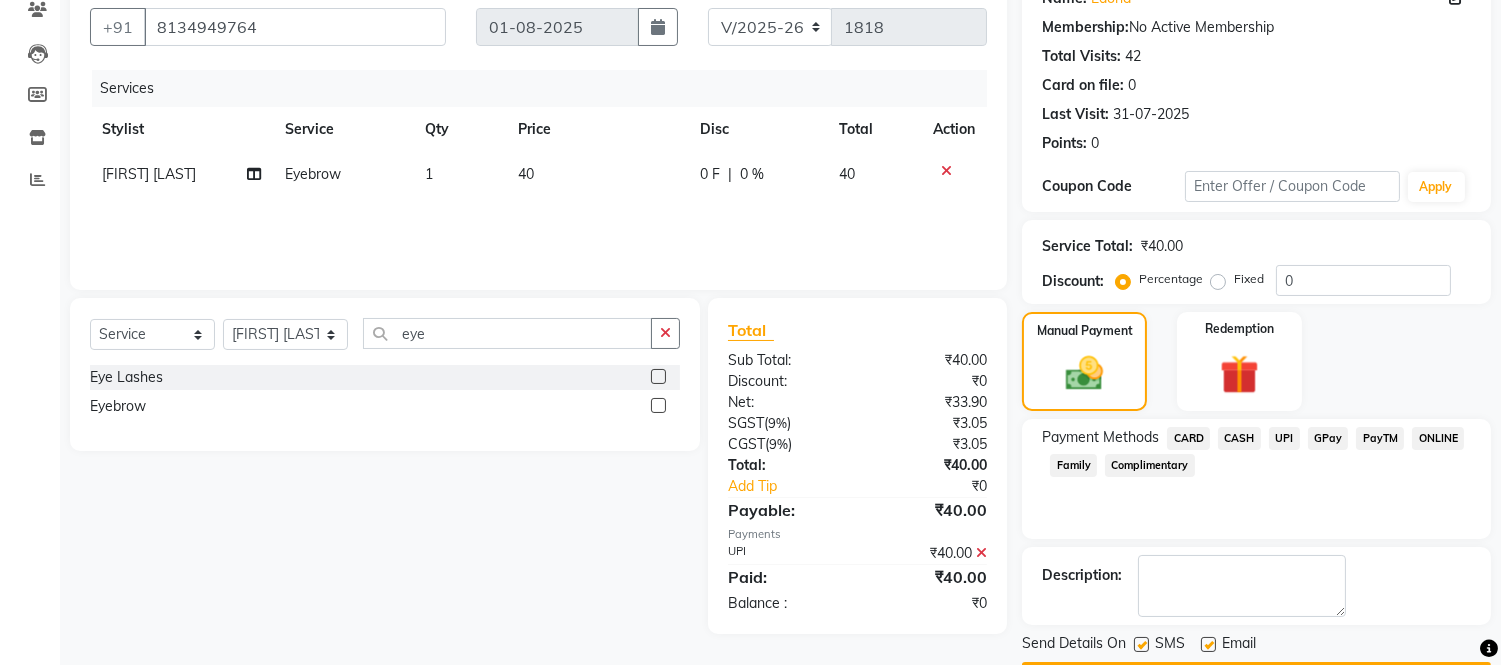 scroll, scrollTop: 234, scrollLeft: 0, axis: vertical 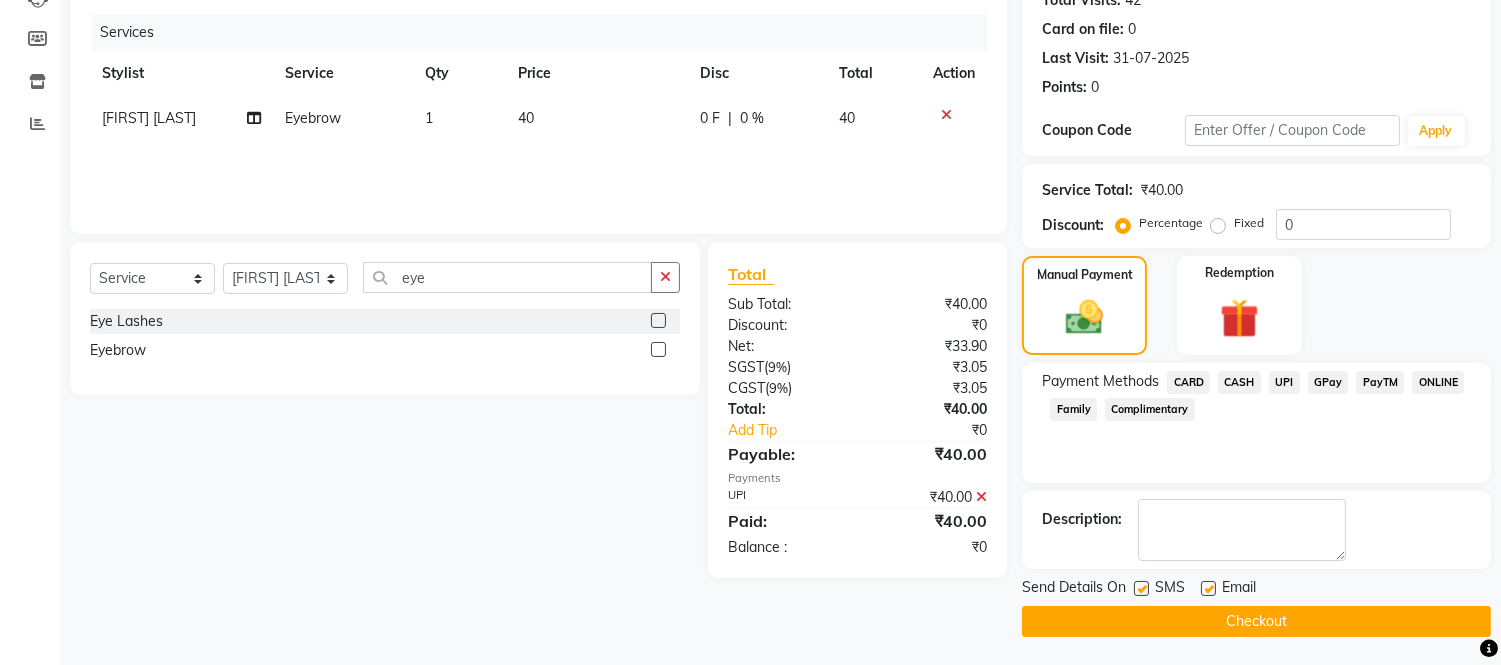 click on "Checkout" 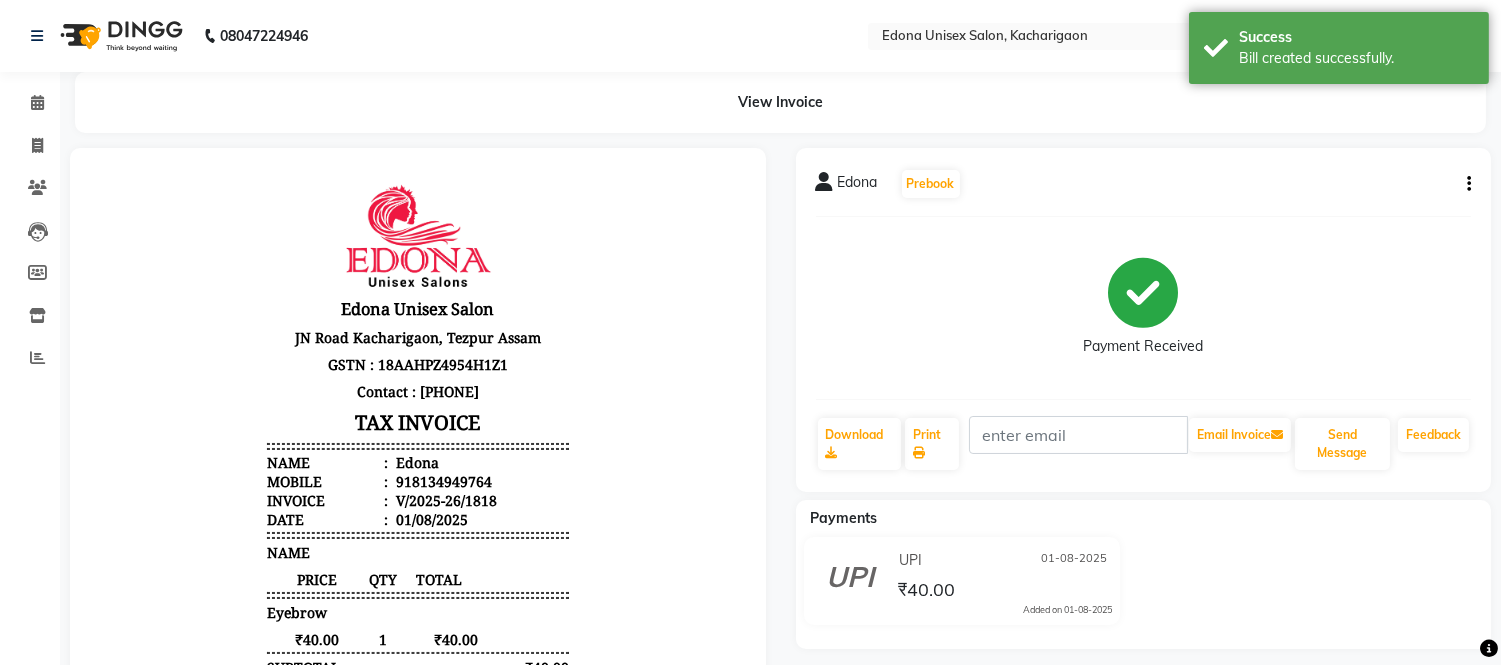 scroll, scrollTop: 0, scrollLeft: 0, axis: both 